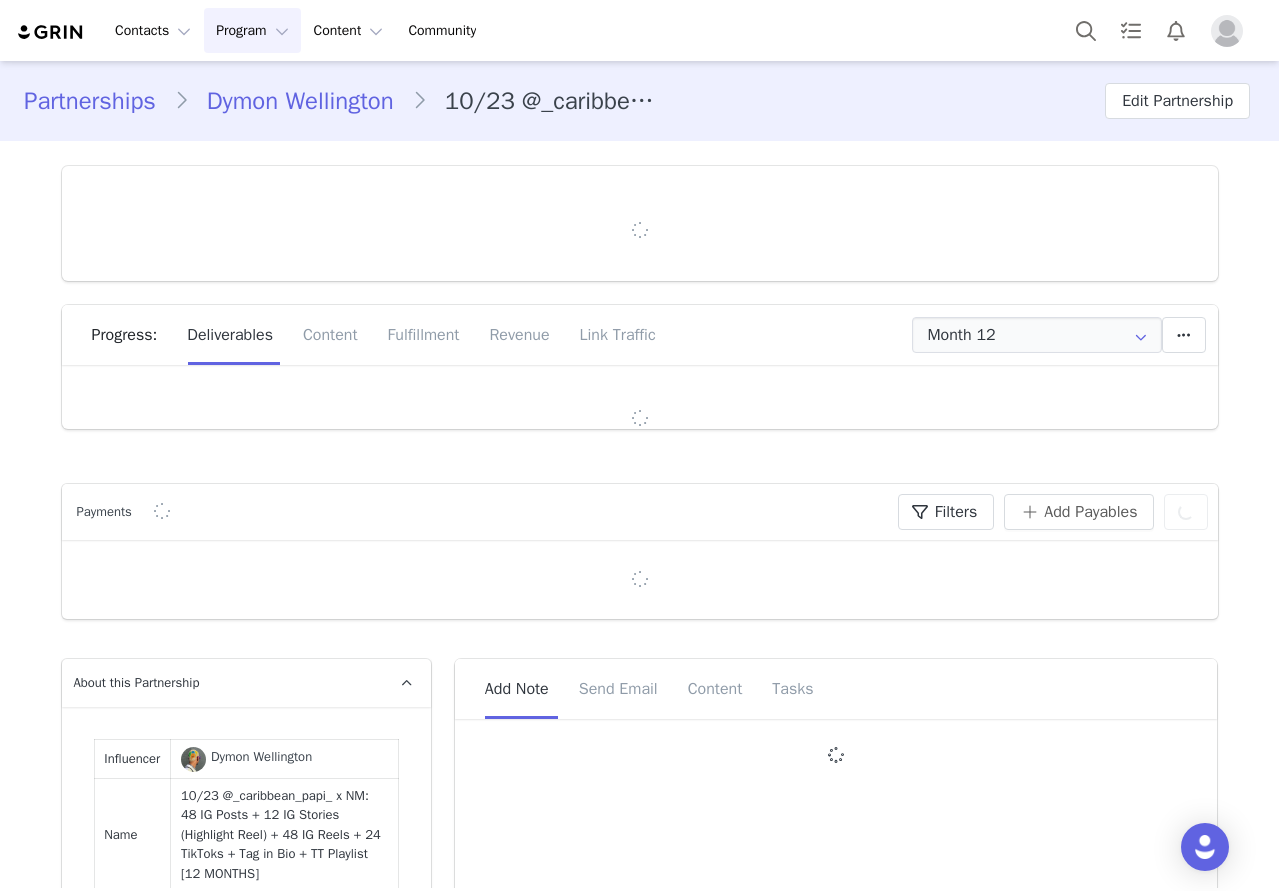 type on "+1 ([GEOGRAPHIC_DATA])" 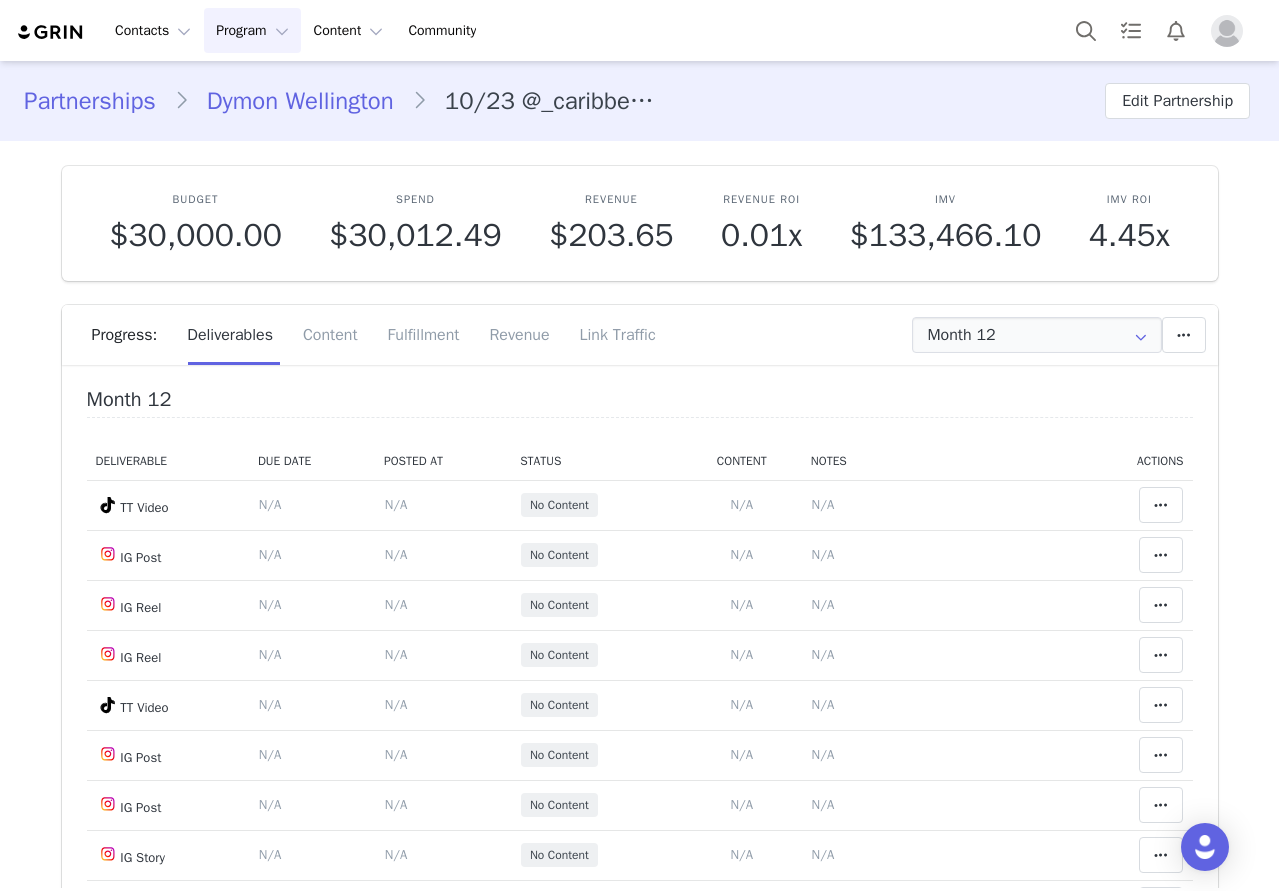 scroll, scrollTop: 0, scrollLeft: 0, axis: both 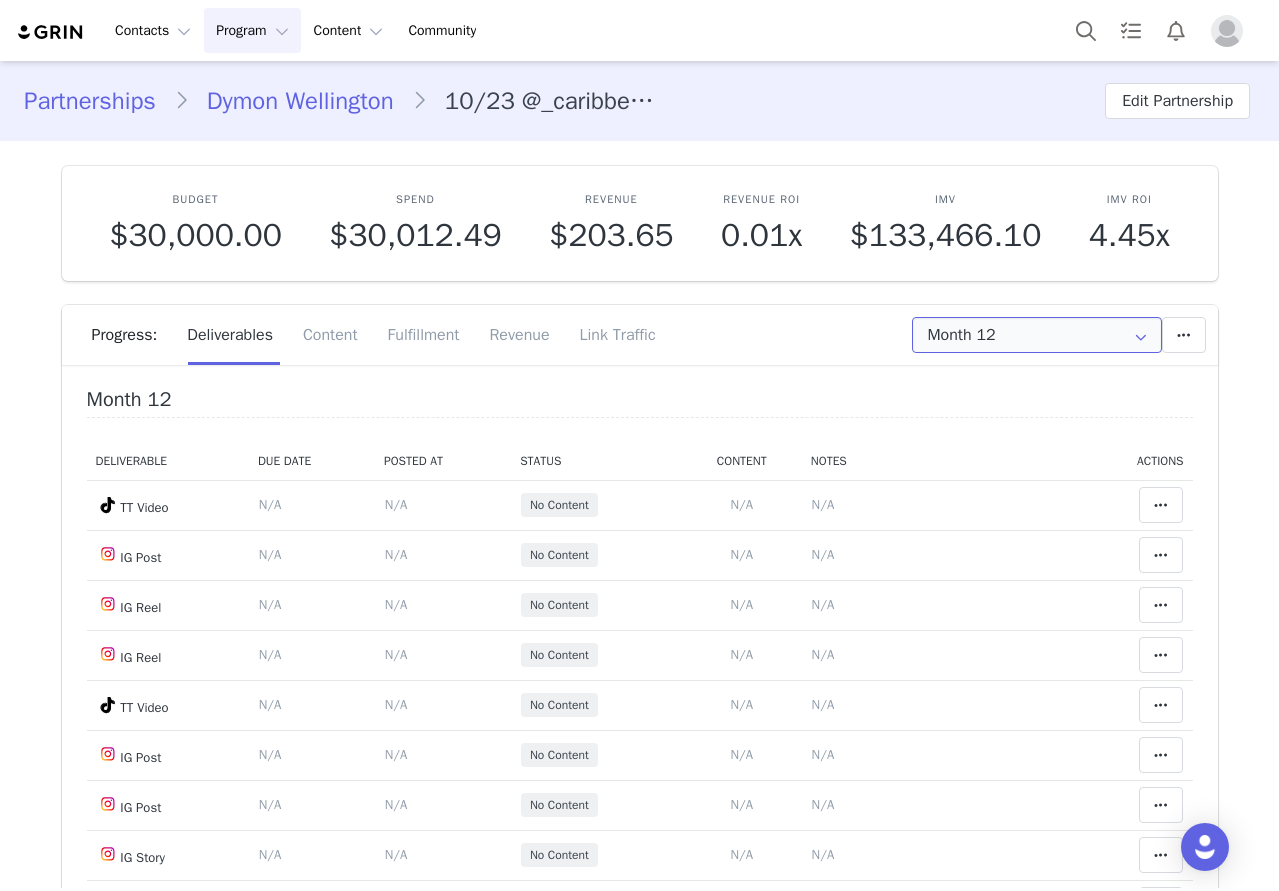 click on "Month 12" at bounding box center [1037, 335] 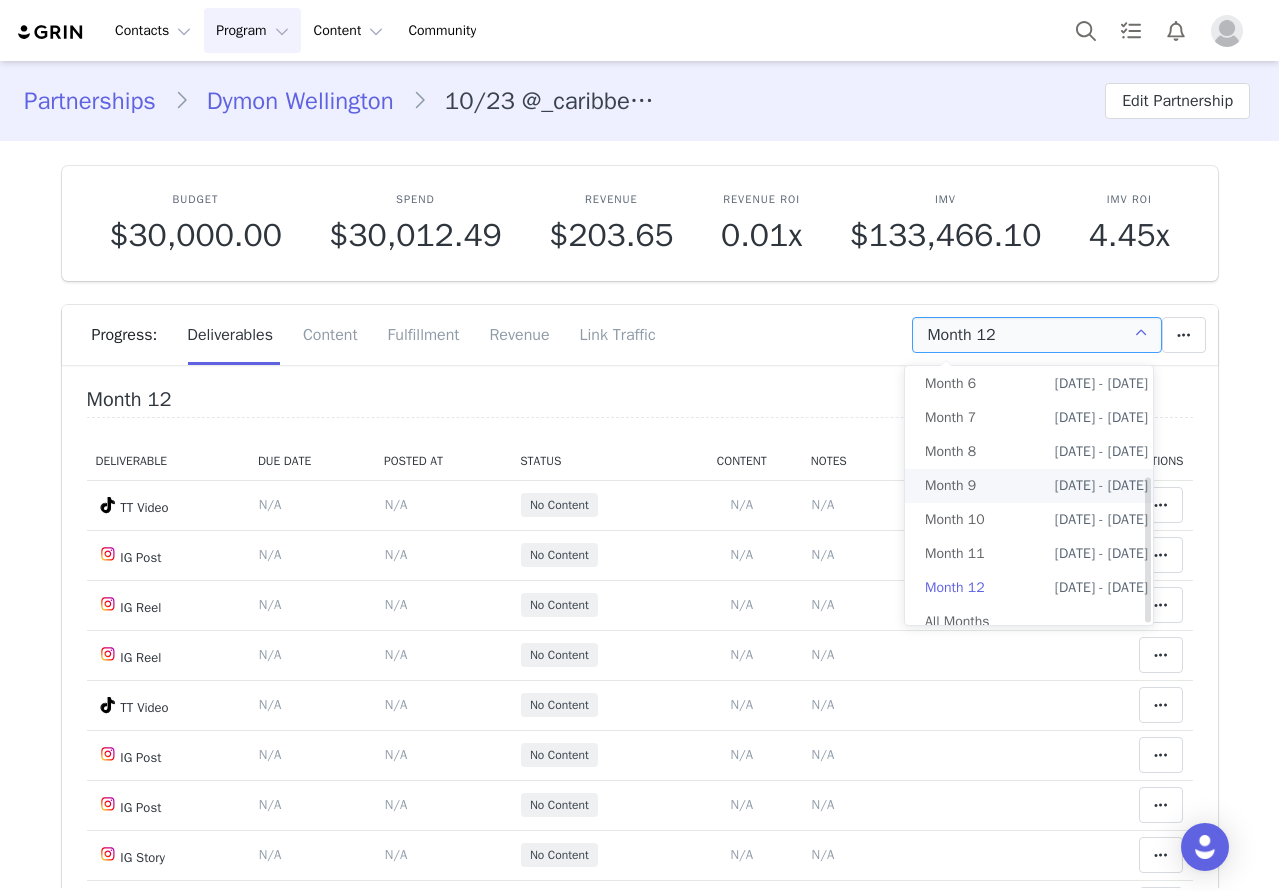 scroll, scrollTop: 195, scrollLeft: 0, axis: vertical 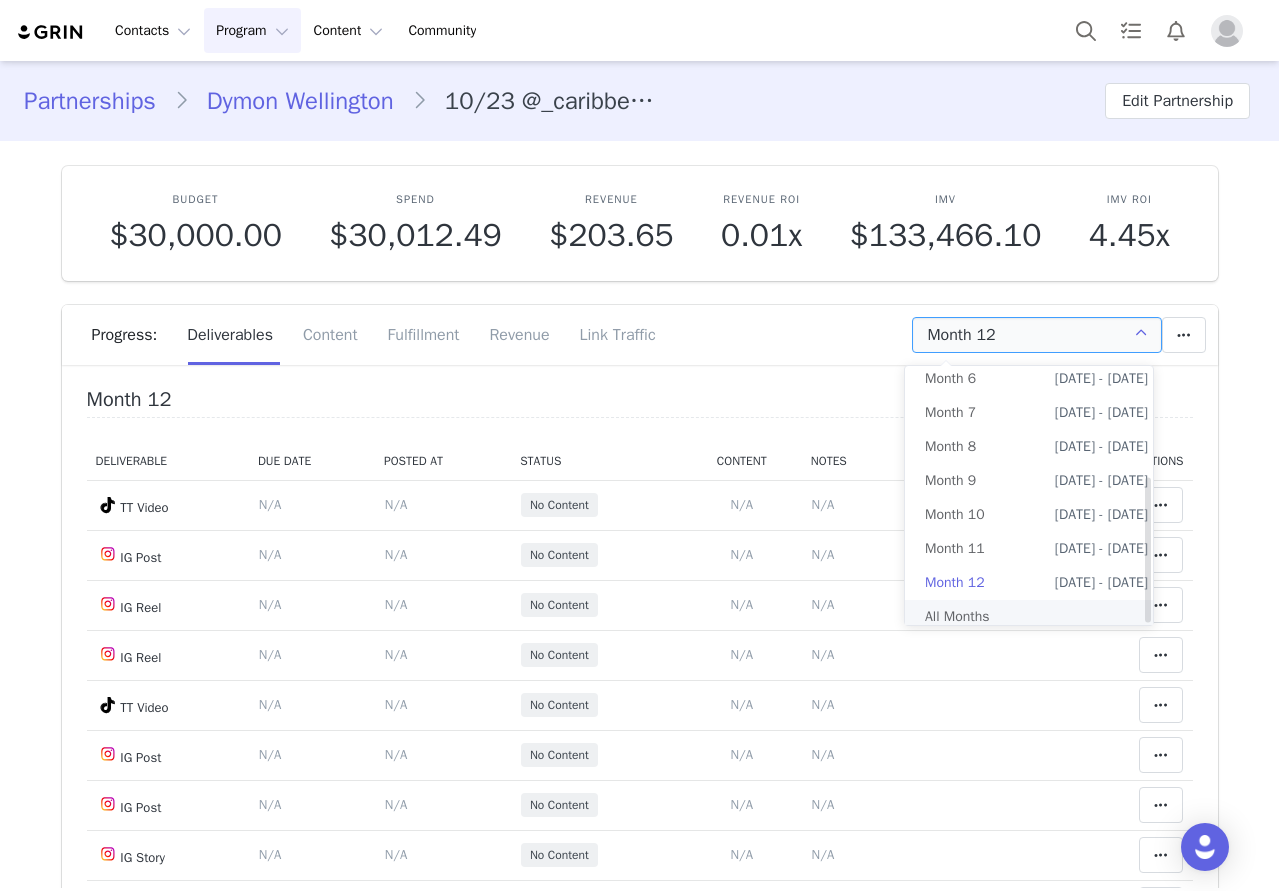 click on "All Months" at bounding box center (1036, 617) 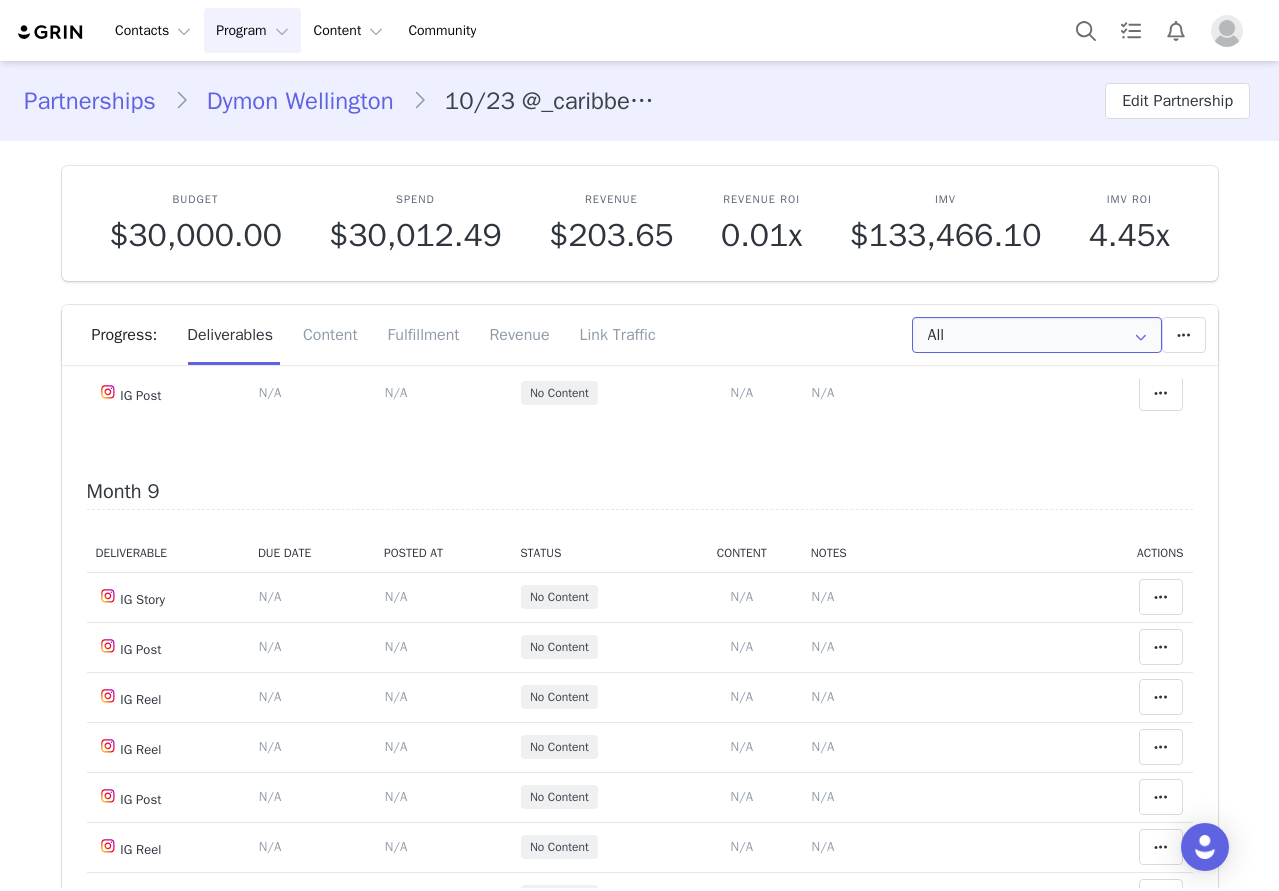 scroll, scrollTop: 5600, scrollLeft: 0, axis: vertical 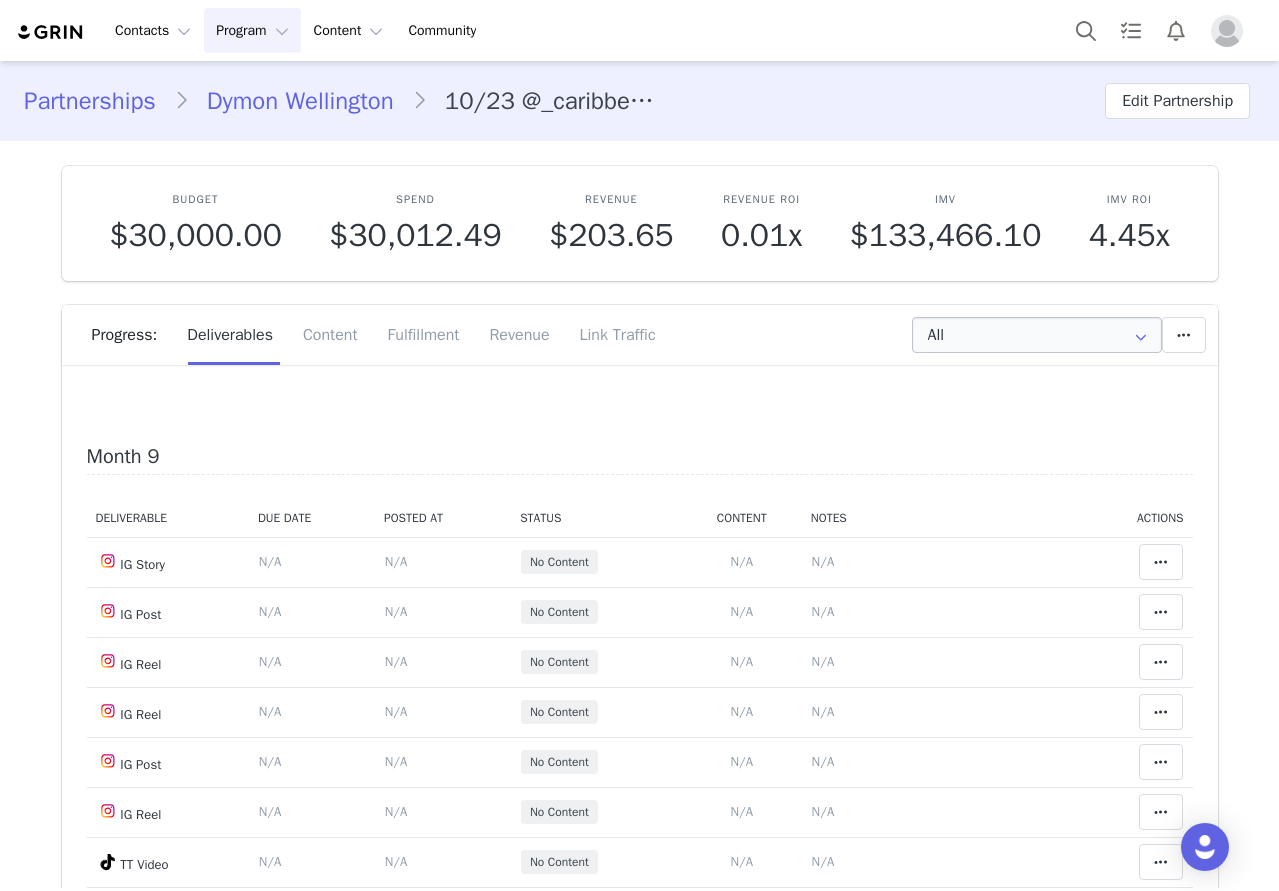 drag, startPoint x: 791, startPoint y: 737, endPoint x: 737, endPoint y: 674, distance: 82.9759 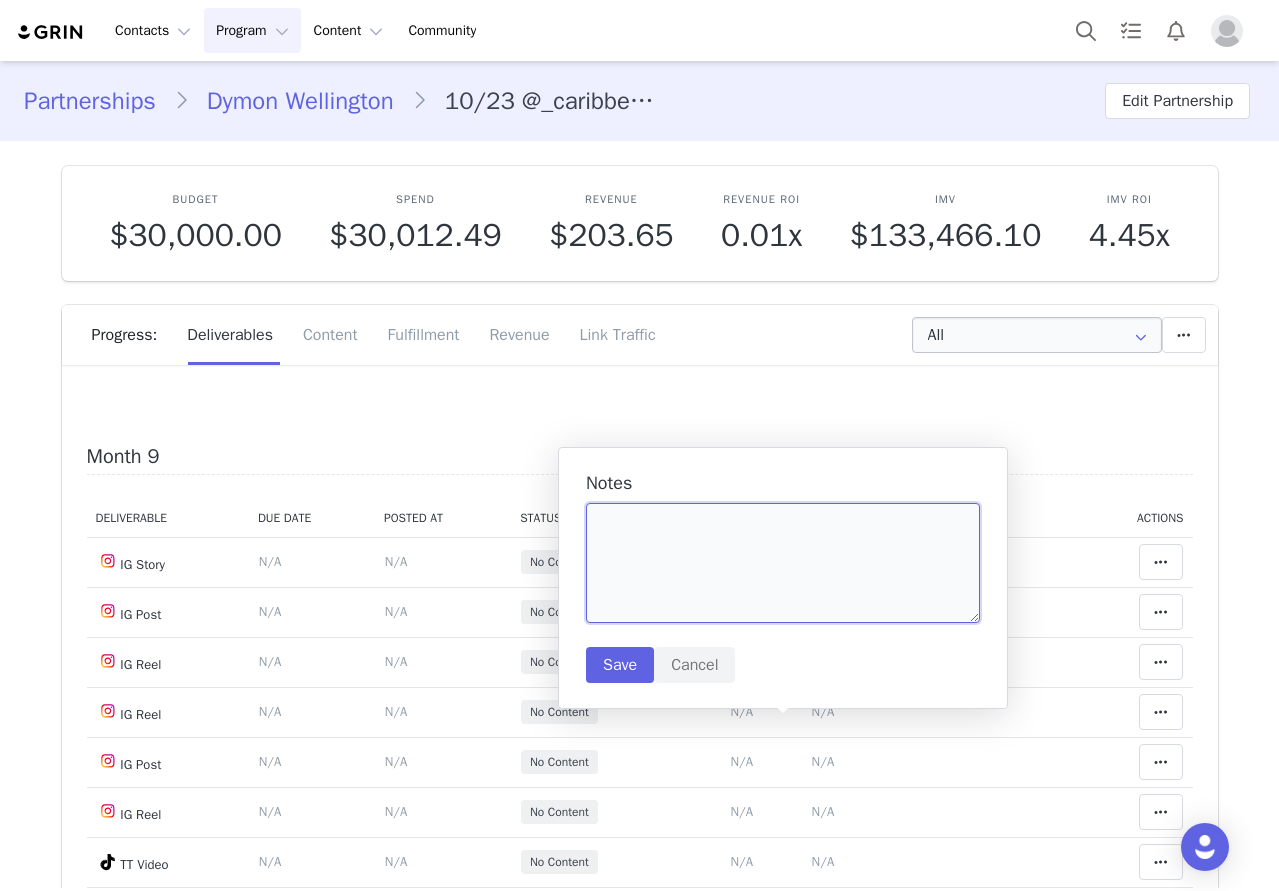 click at bounding box center (783, 563) 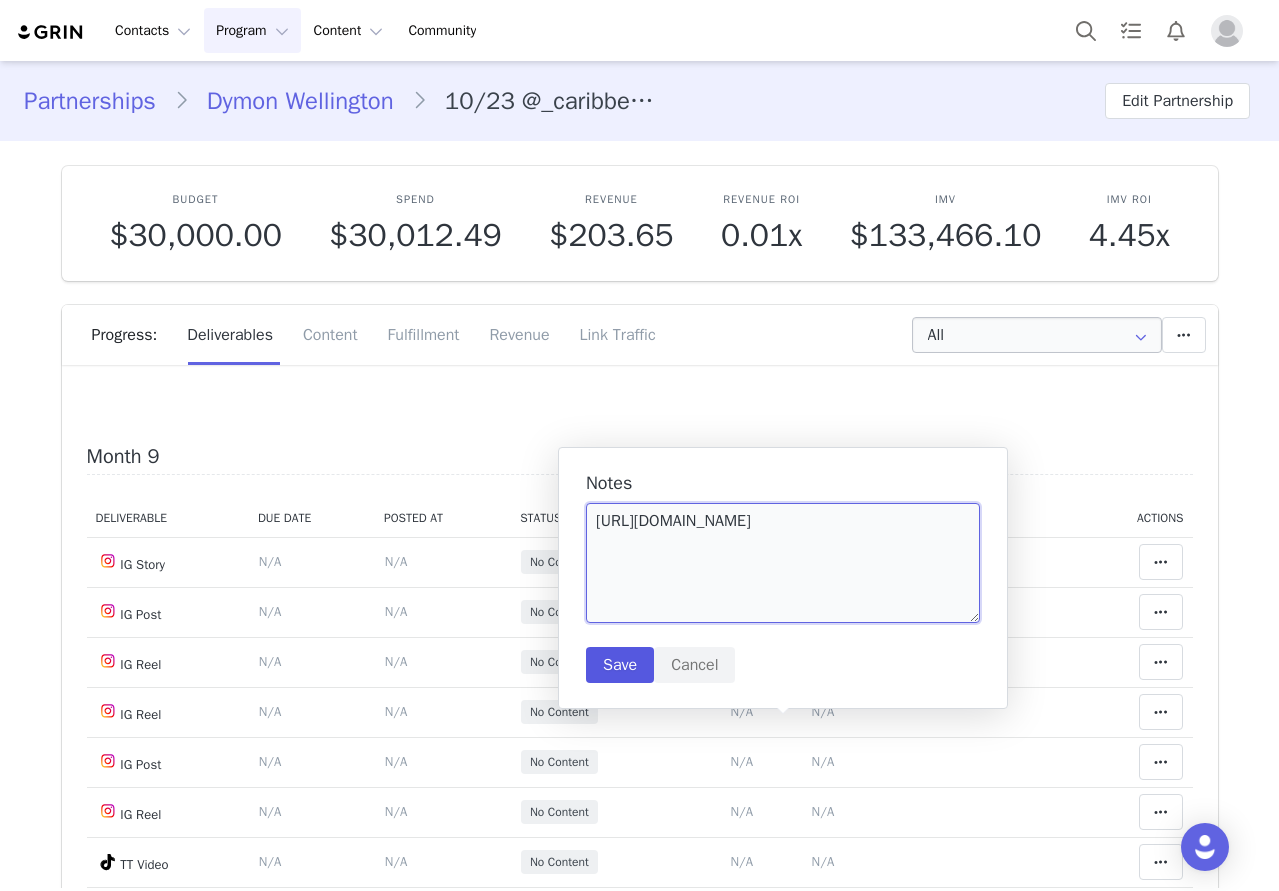 type on "[URL][DOMAIN_NAME]" 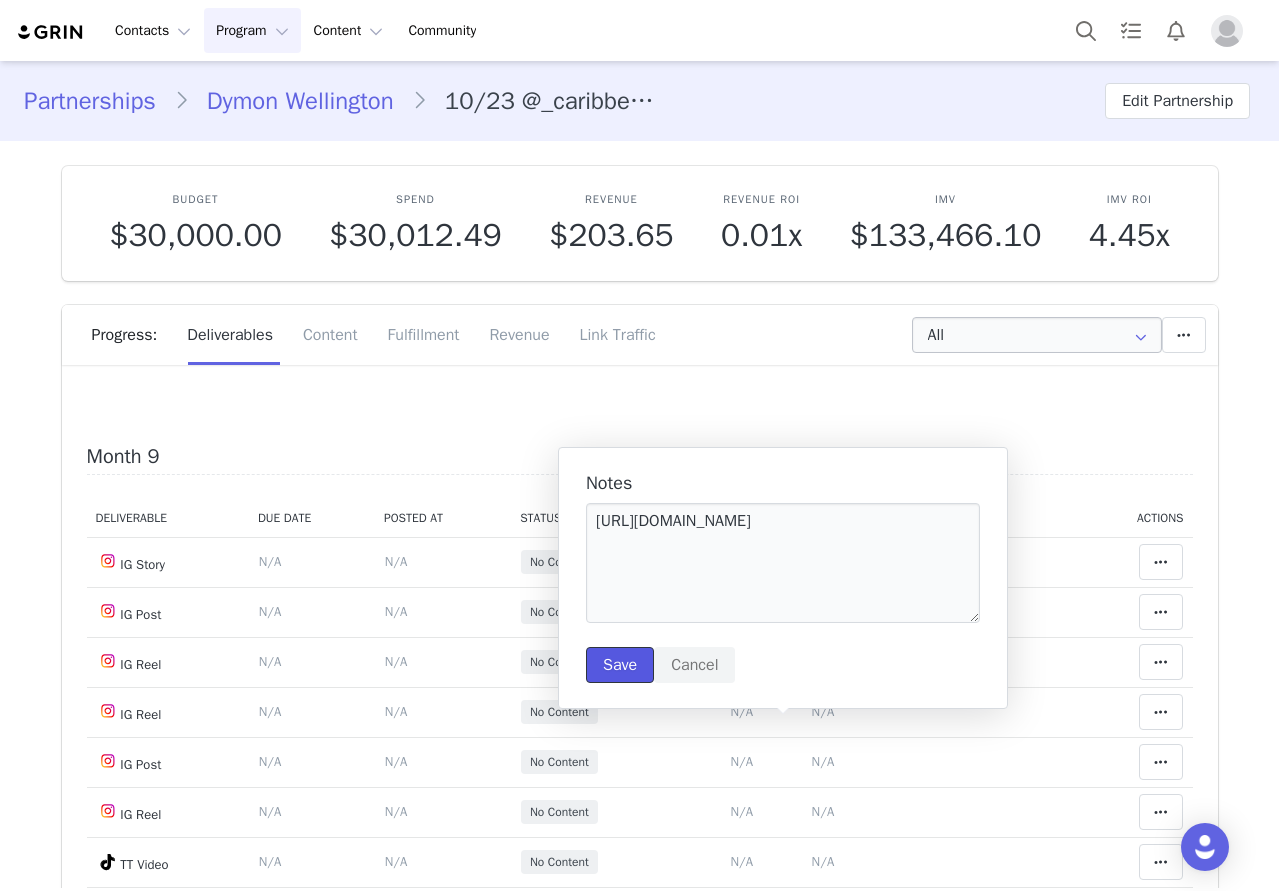 drag, startPoint x: 616, startPoint y: 655, endPoint x: 363, endPoint y: 733, distance: 264.75082 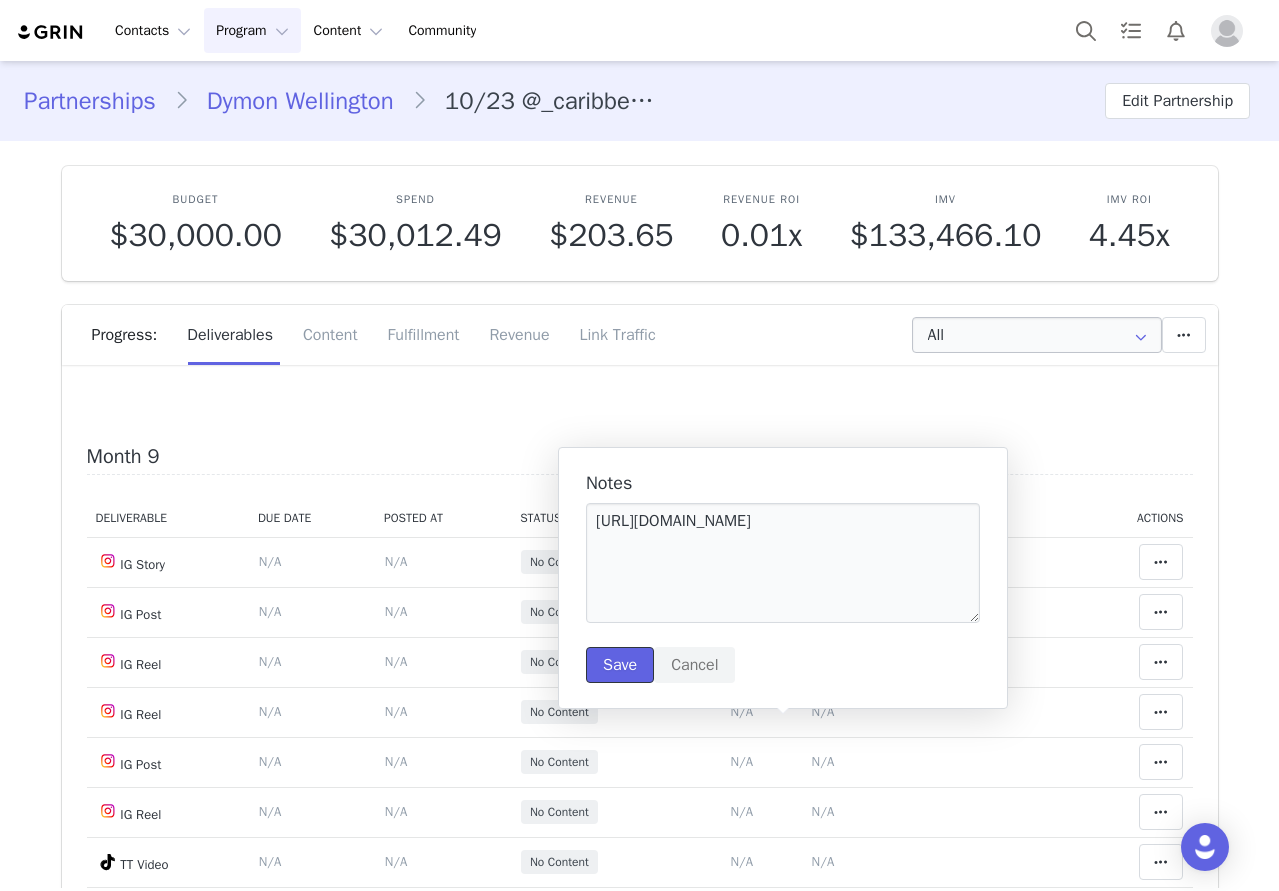 click on "Save" at bounding box center [620, 665] 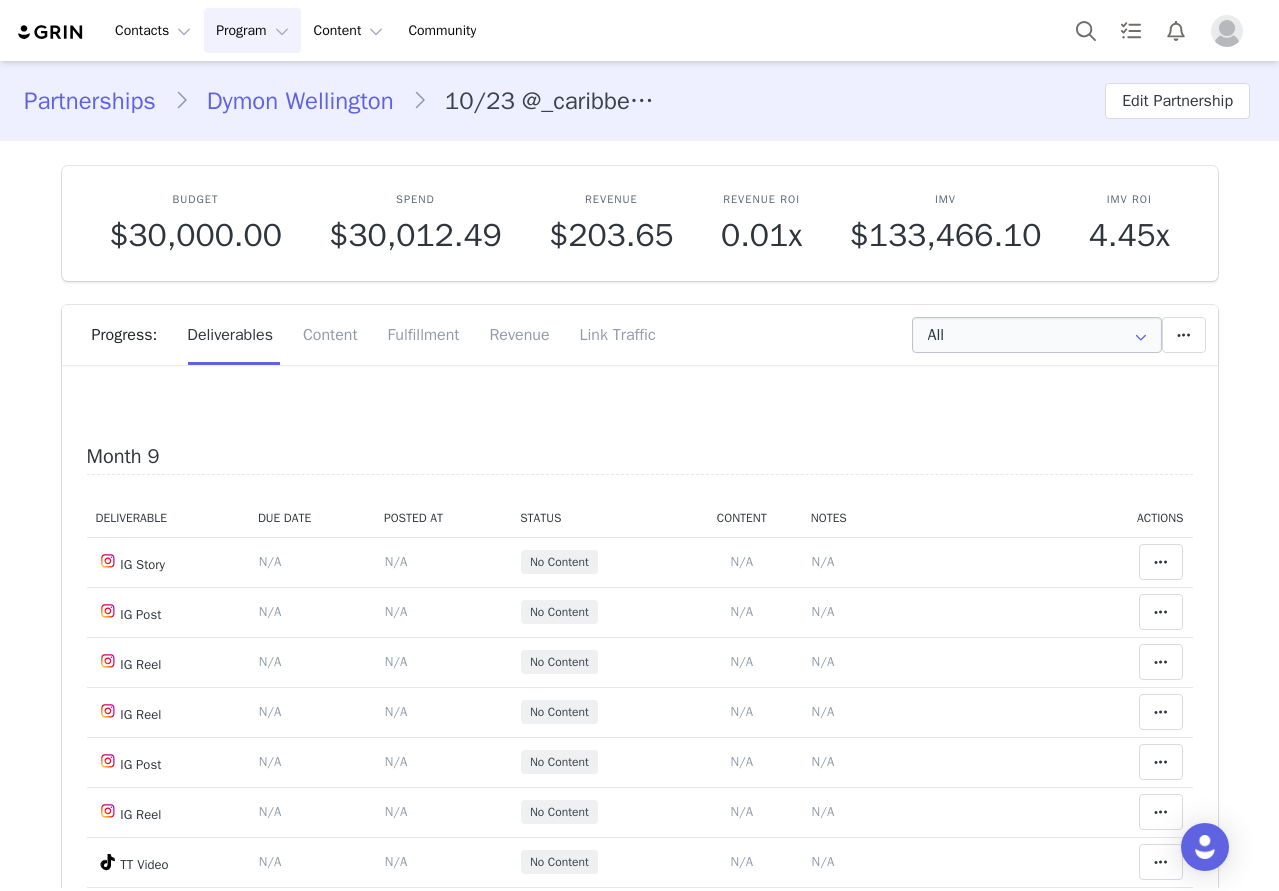 type 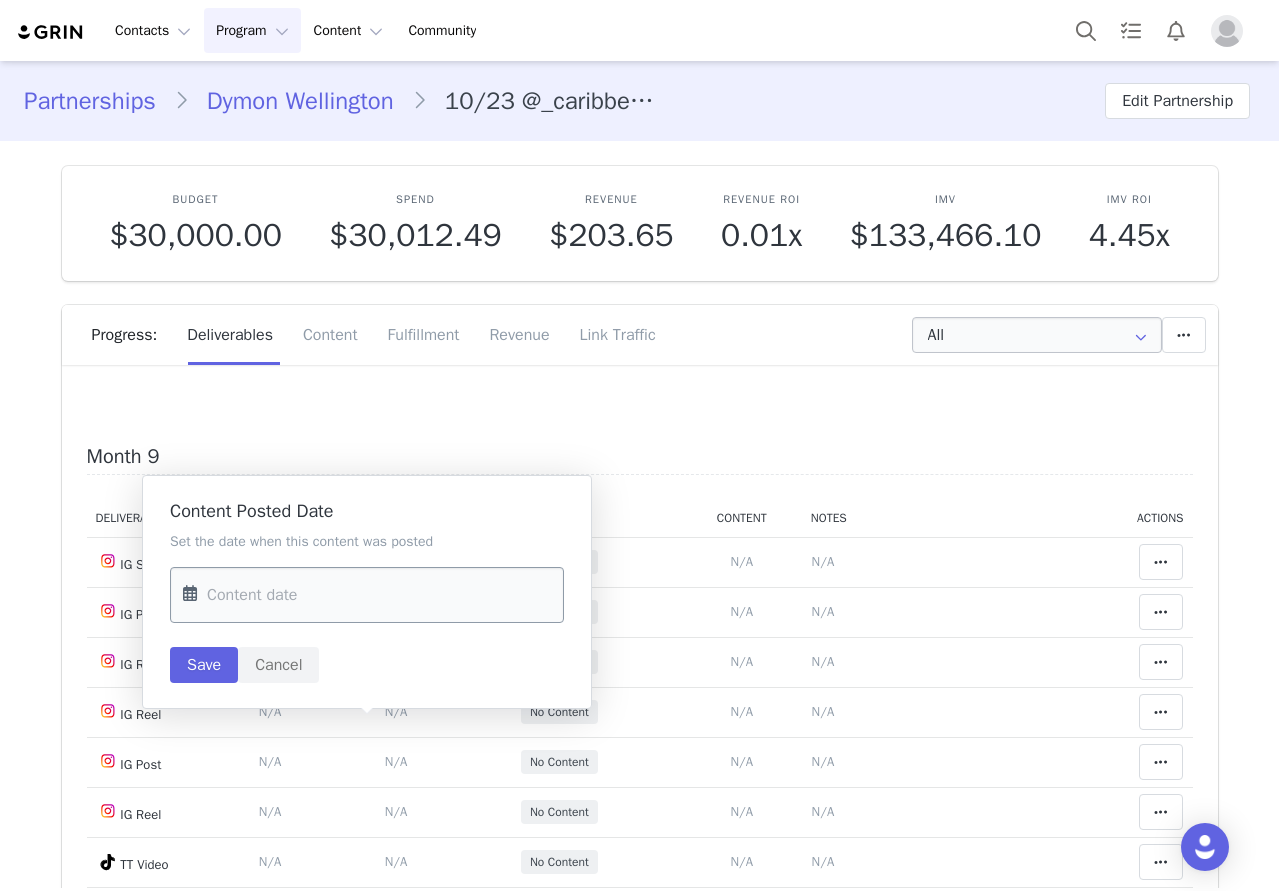 click at bounding box center (367, 595) 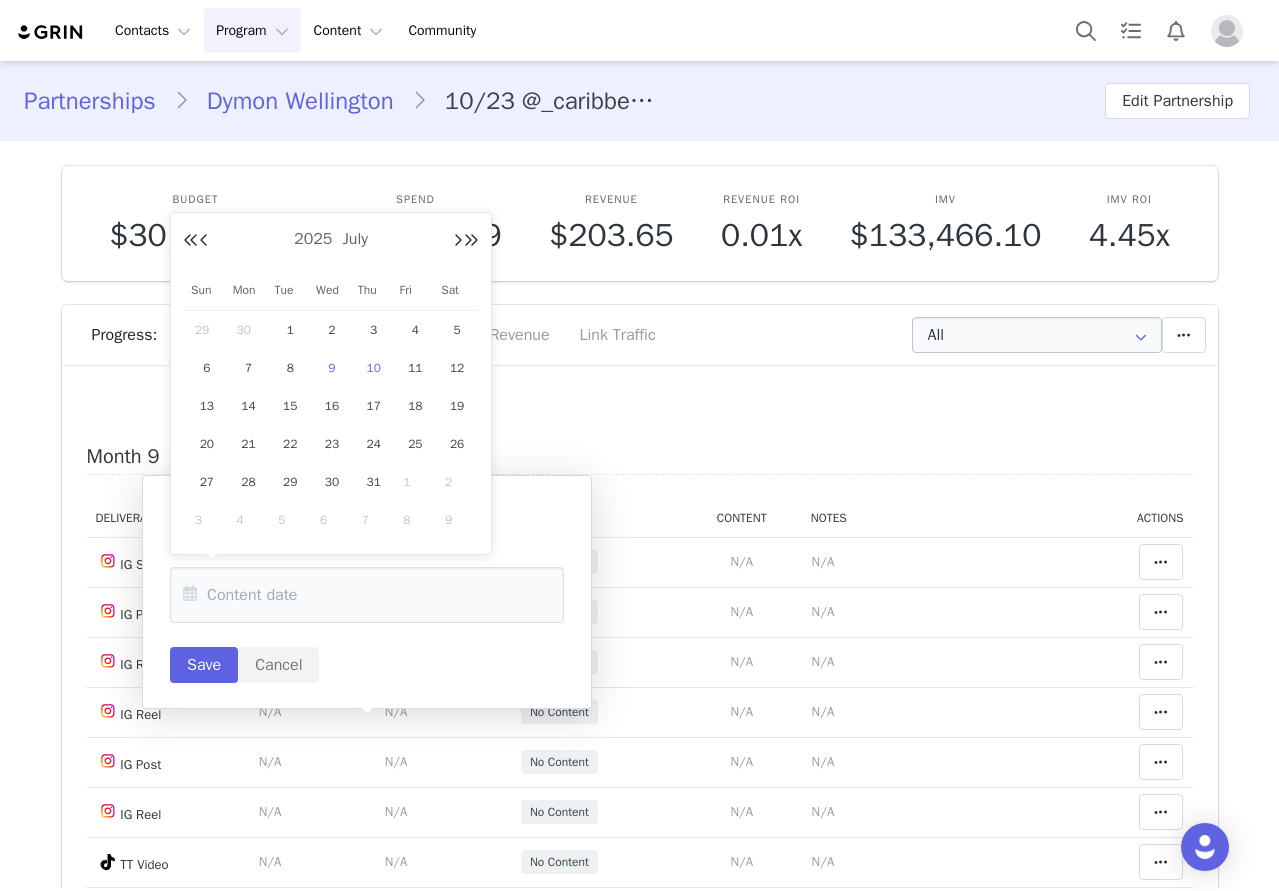 click on "9" at bounding box center (332, 368) 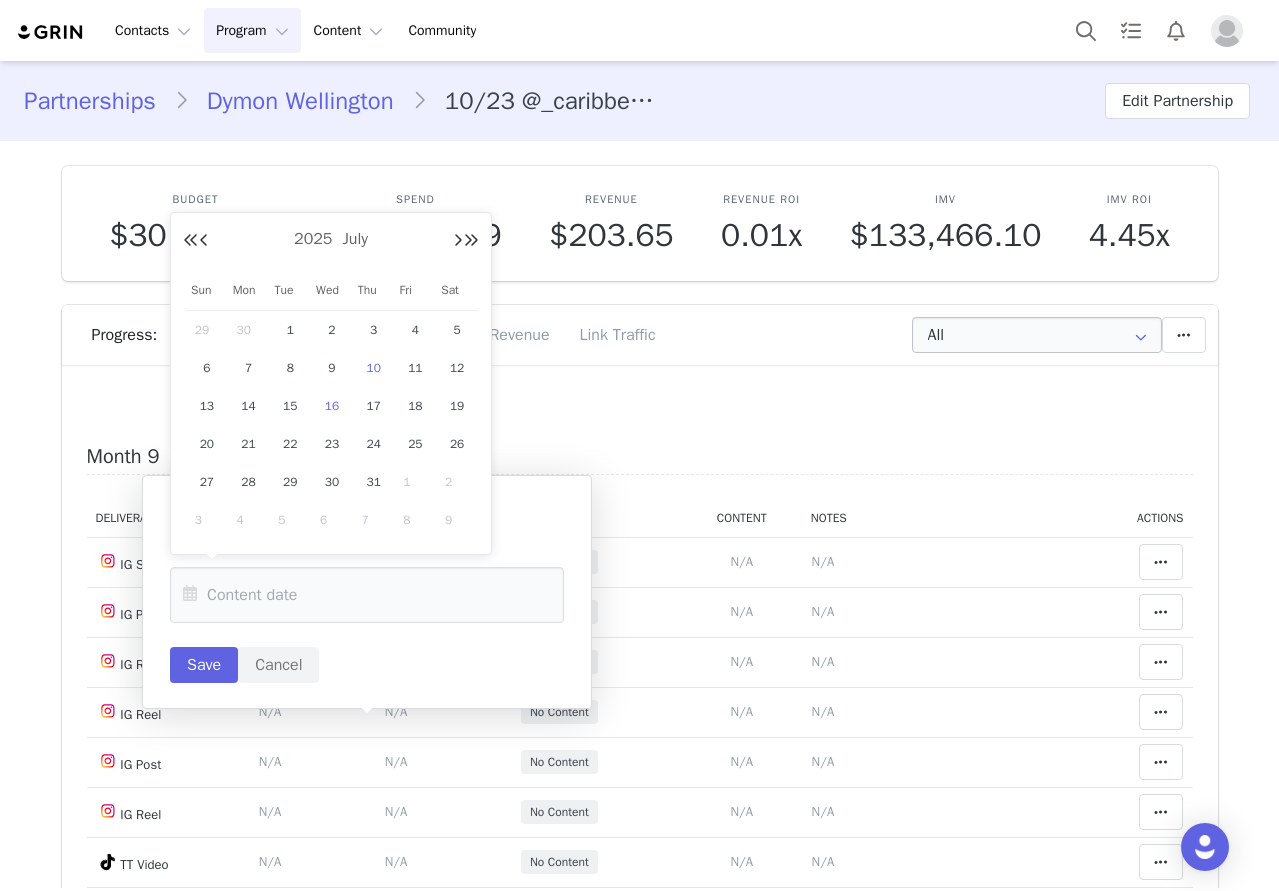 type on "[DATE]" 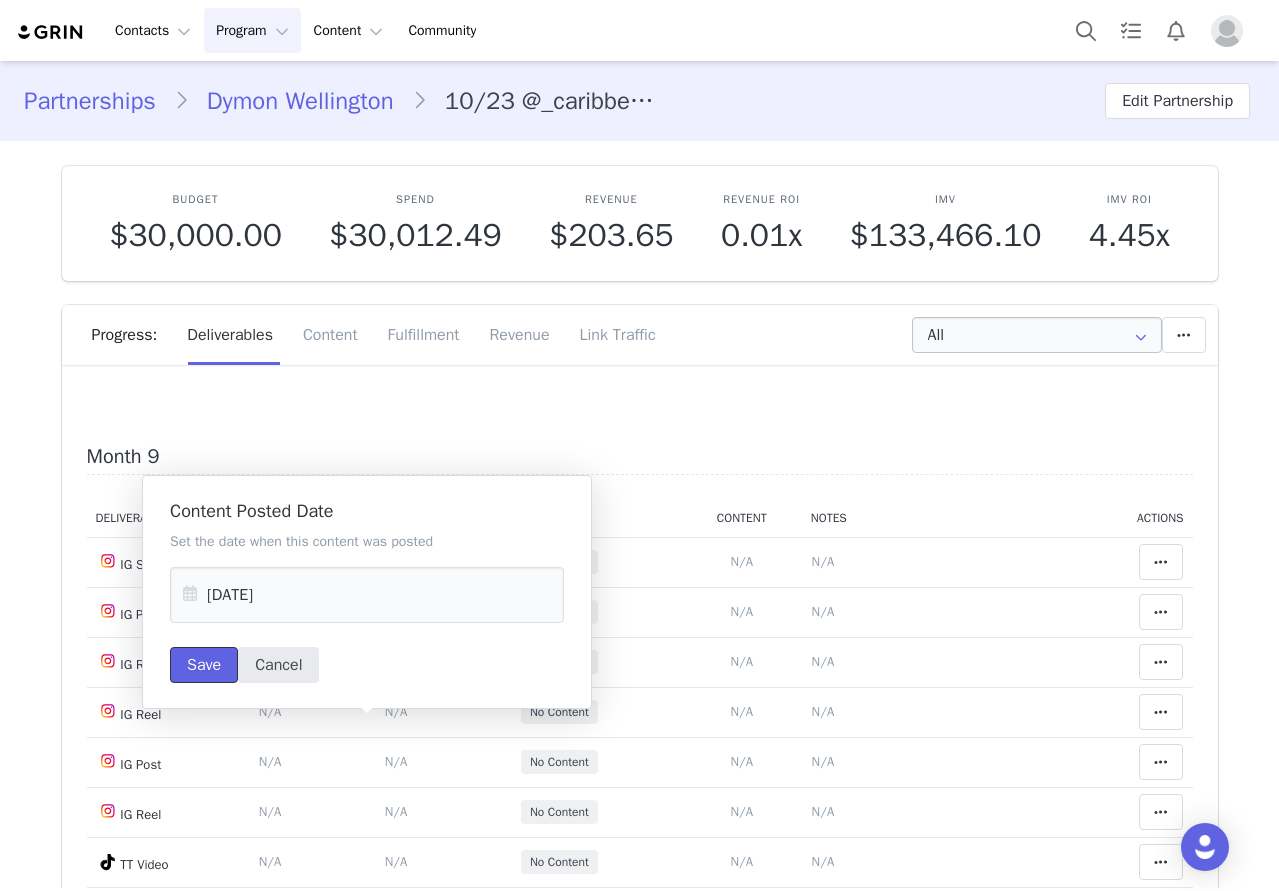 click on "Save" at bounding box center (204, 665) 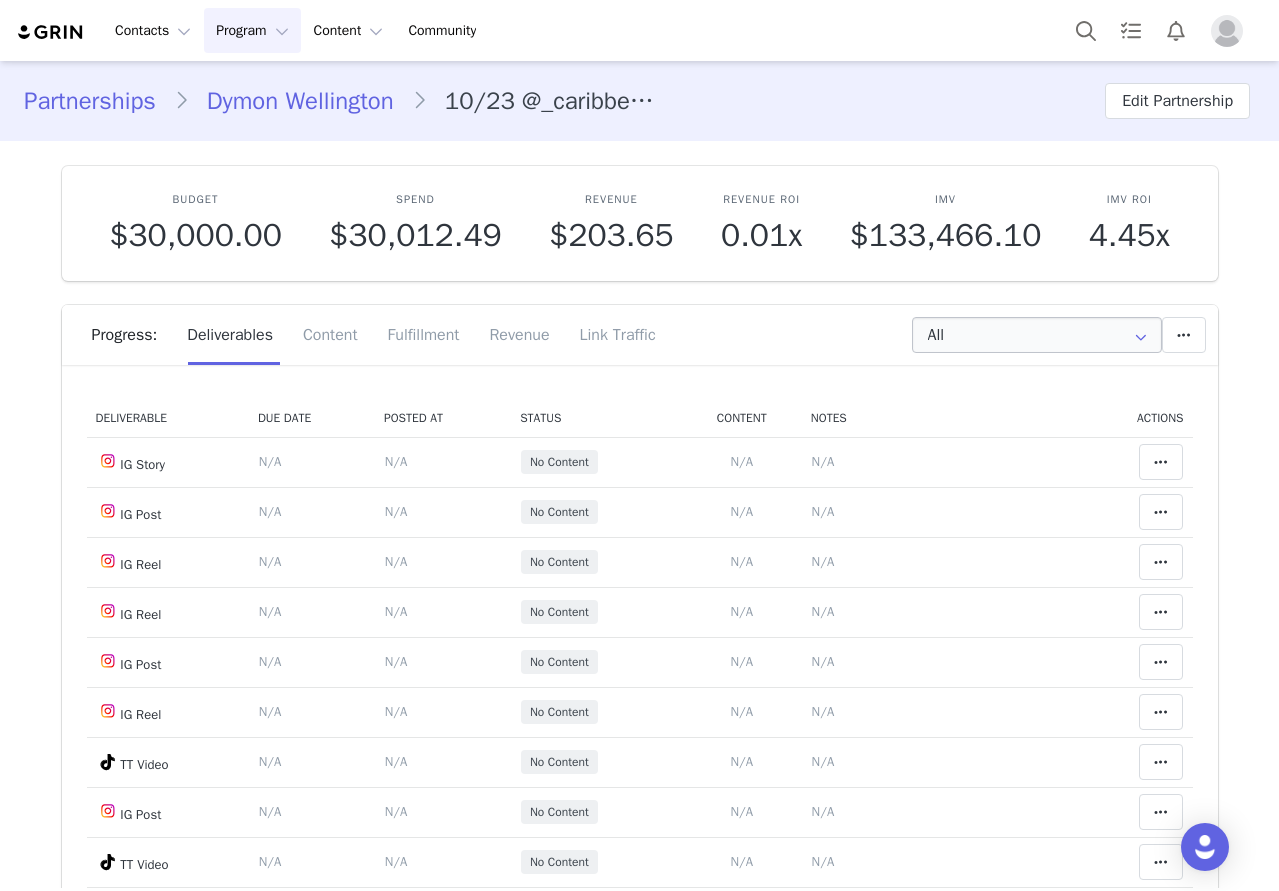 scroll, scrollTop: 5600, scrollLeft: 0, axis: vertical 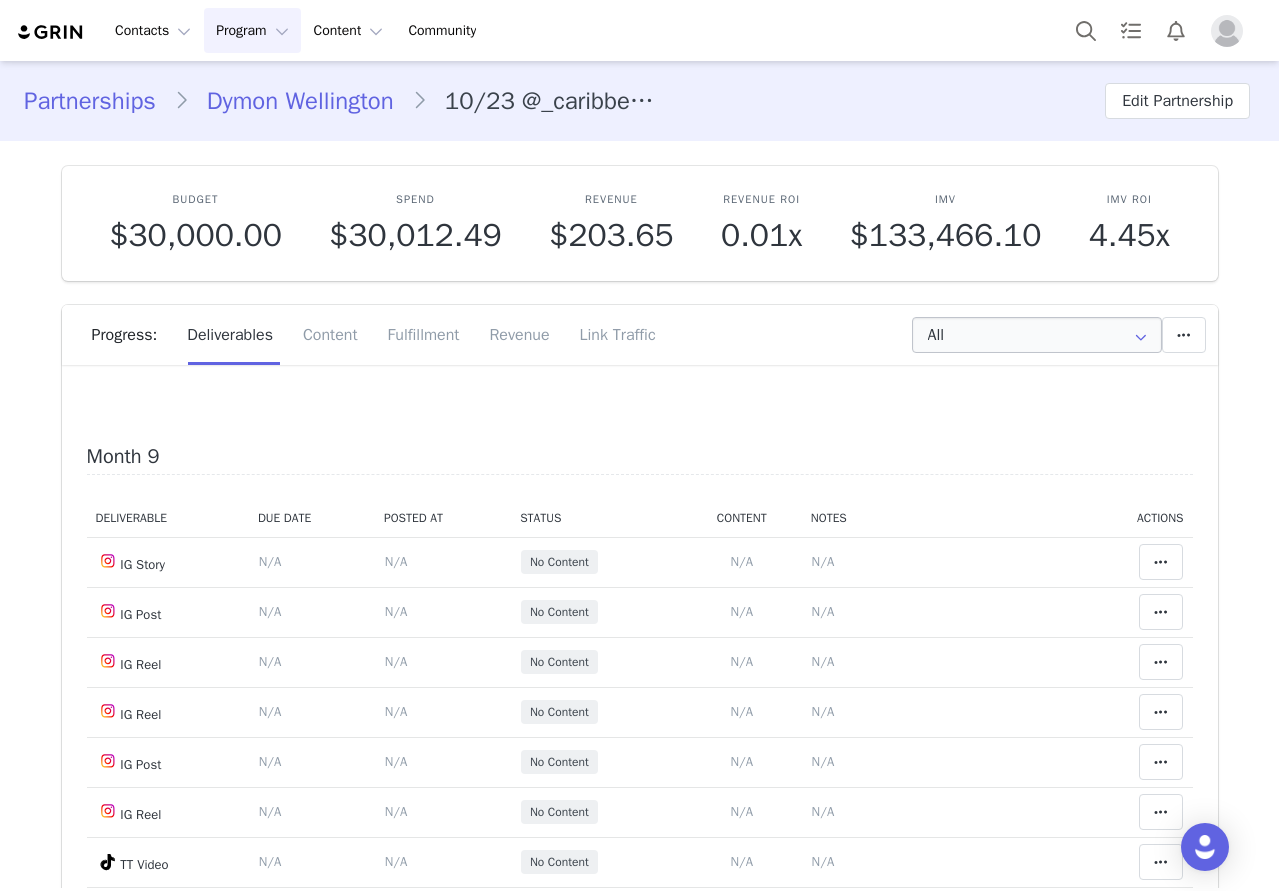 click on "N/A" at bounding box center [823, 57] 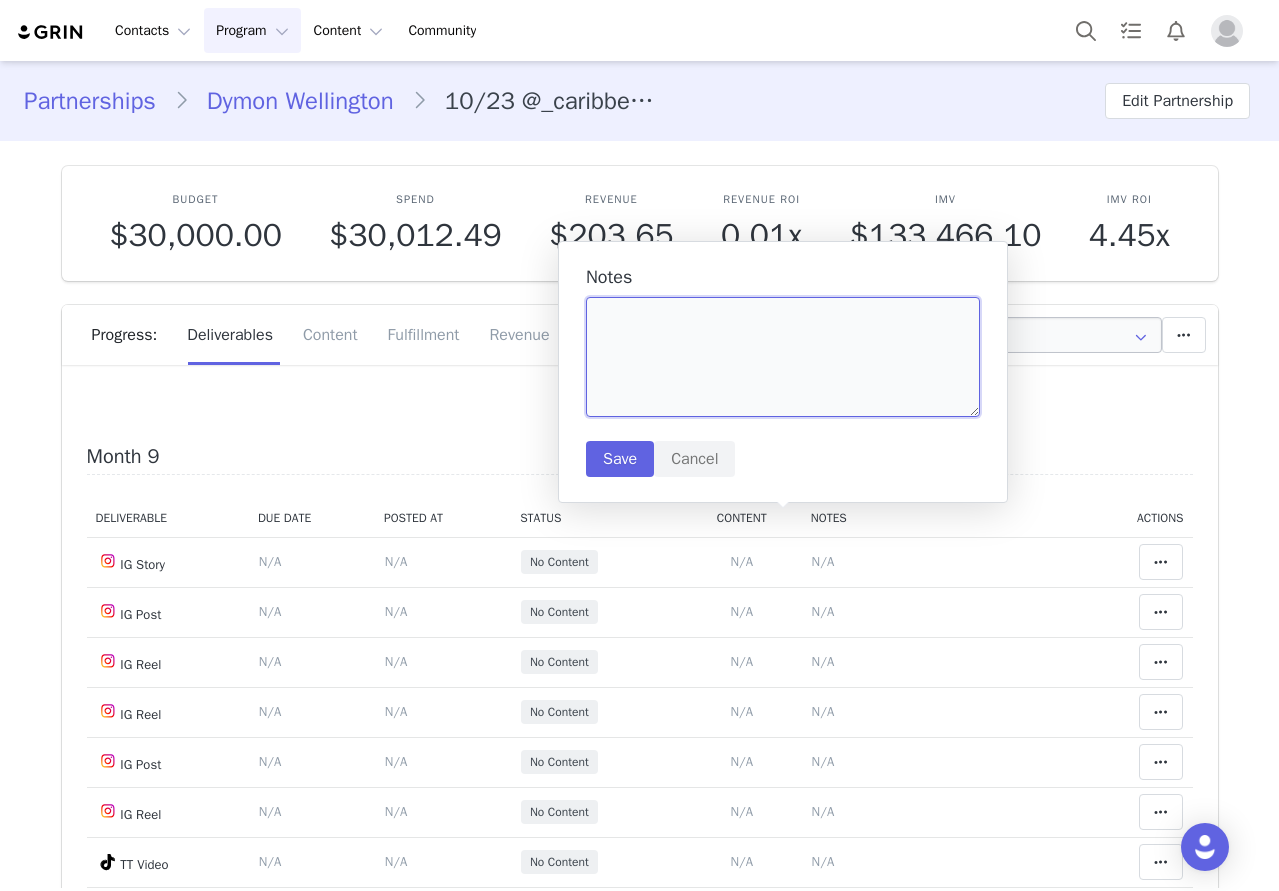 click at bounding box center [783, 357] 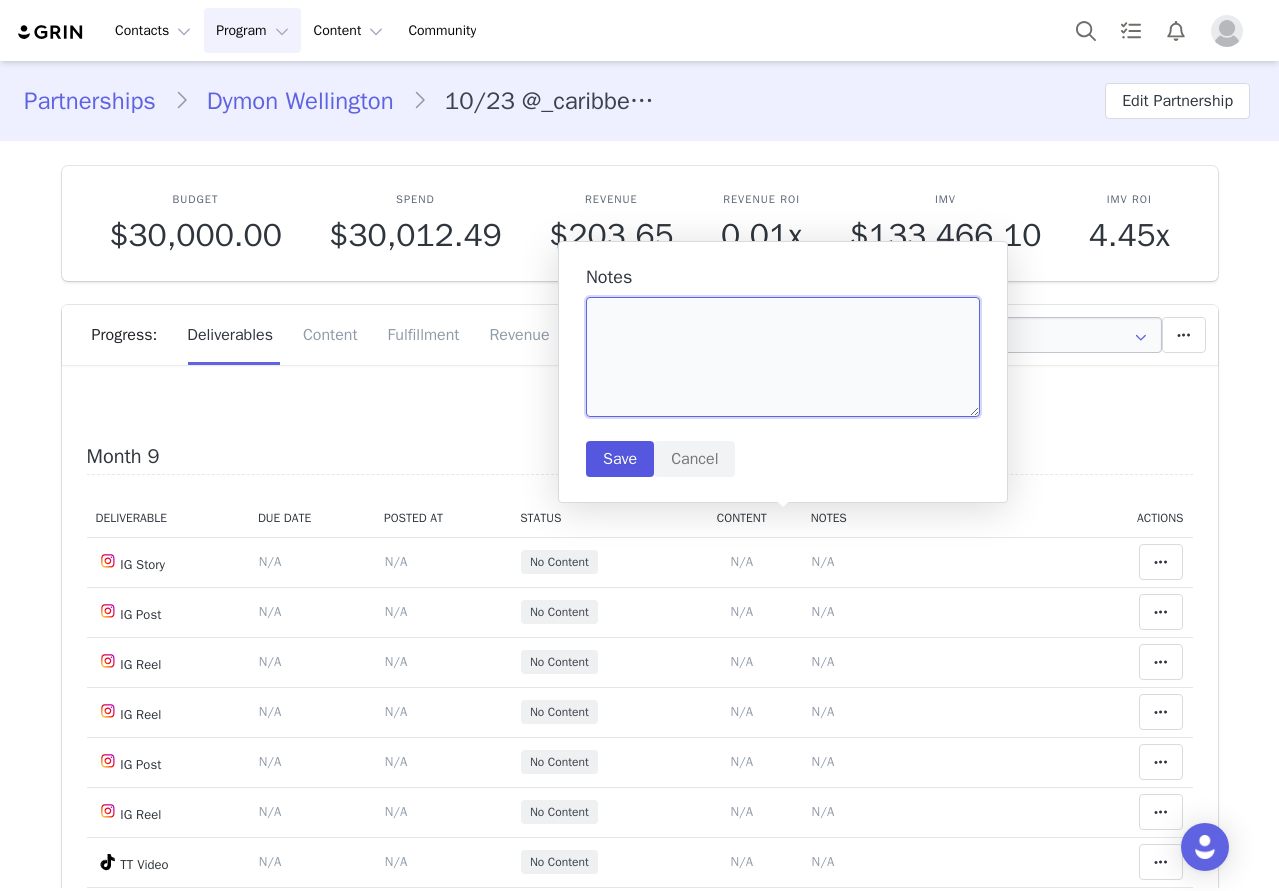 paste on "[URL][DOMAIN_NAME]" 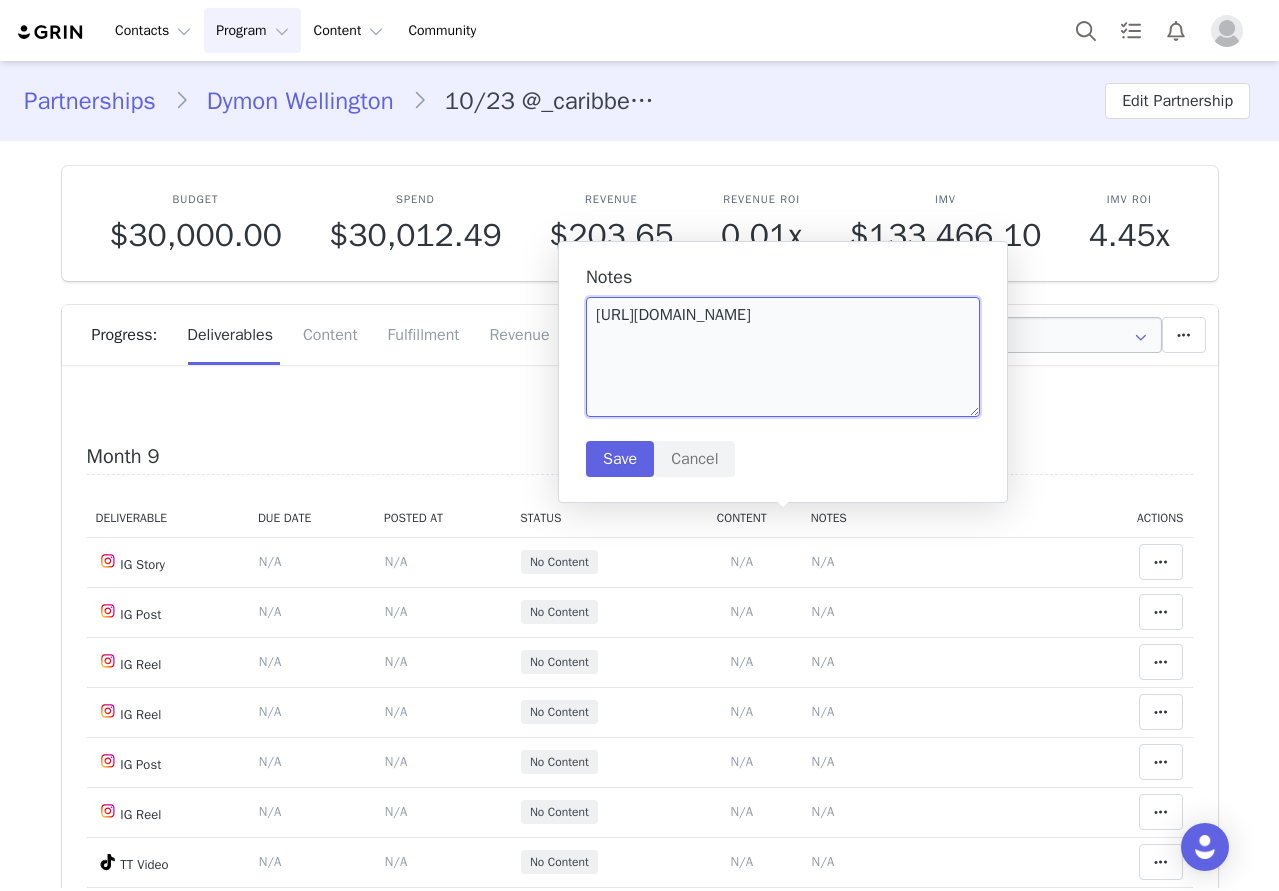 click on "[URL][DOMAIN_NAME]" at bounding box center [783, 357] 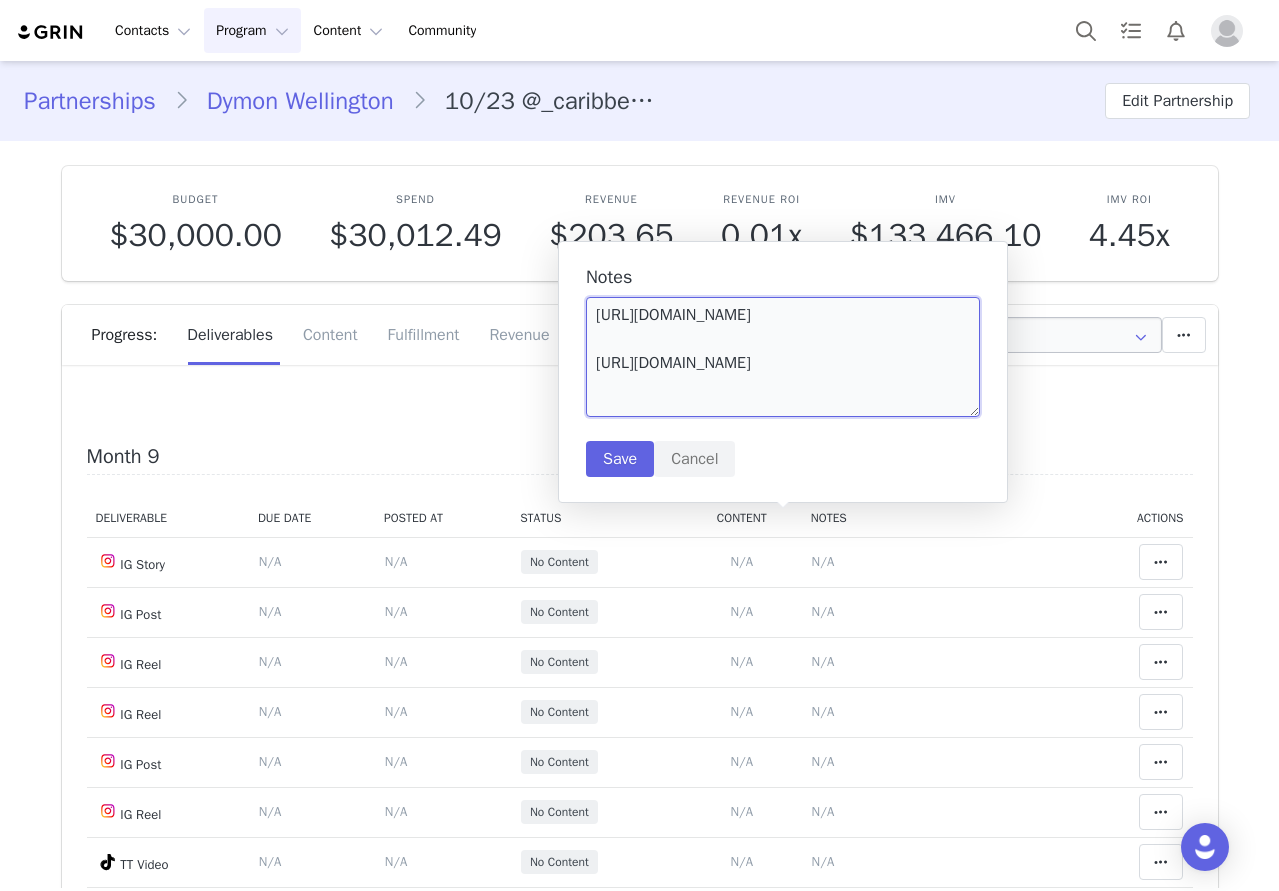 scroll, scrollTop: 54, scrollLeft: 0, axis: vertical 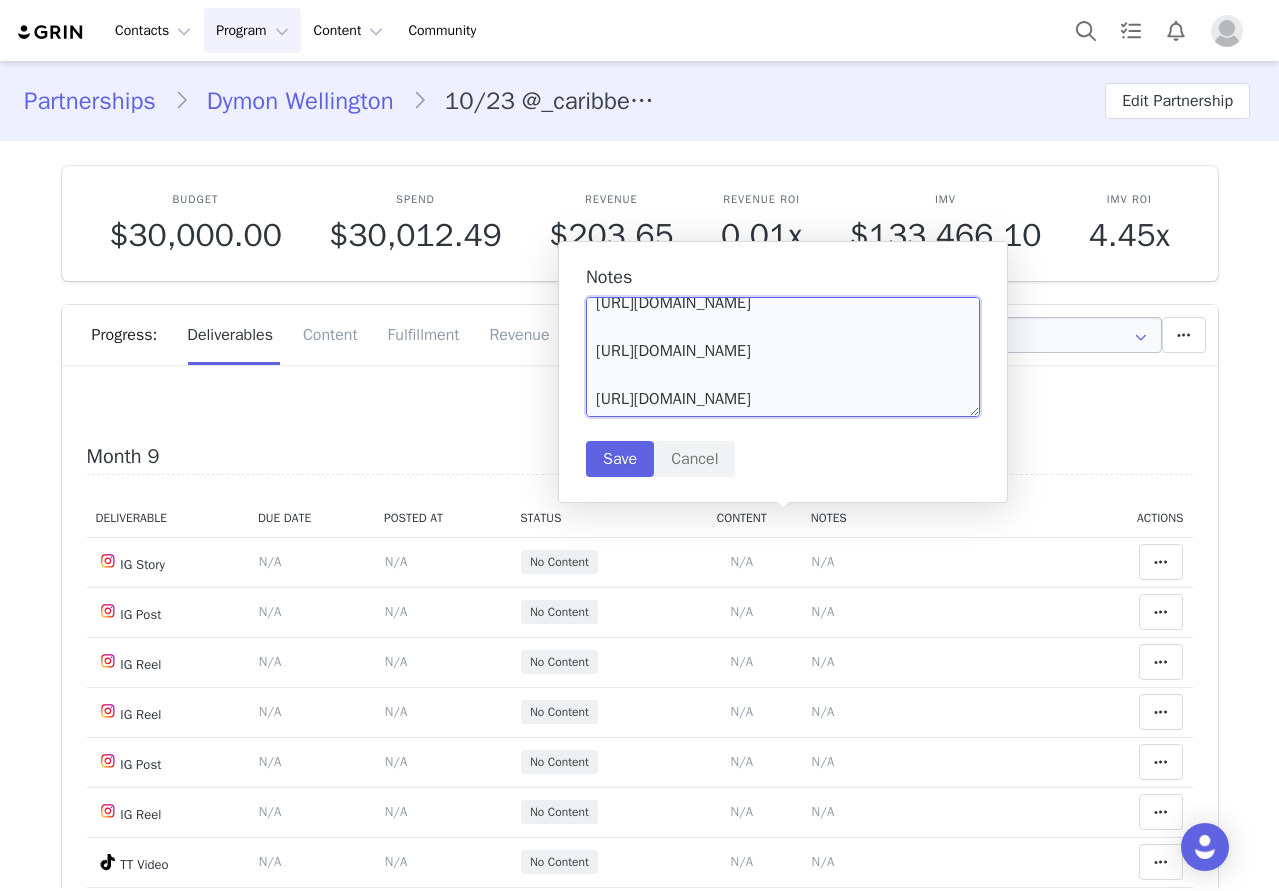 type on "[URL][DOMAIN_NAME]
[URL][DOMAIN_NAME]
[URL][DOMAIN_NAME]" 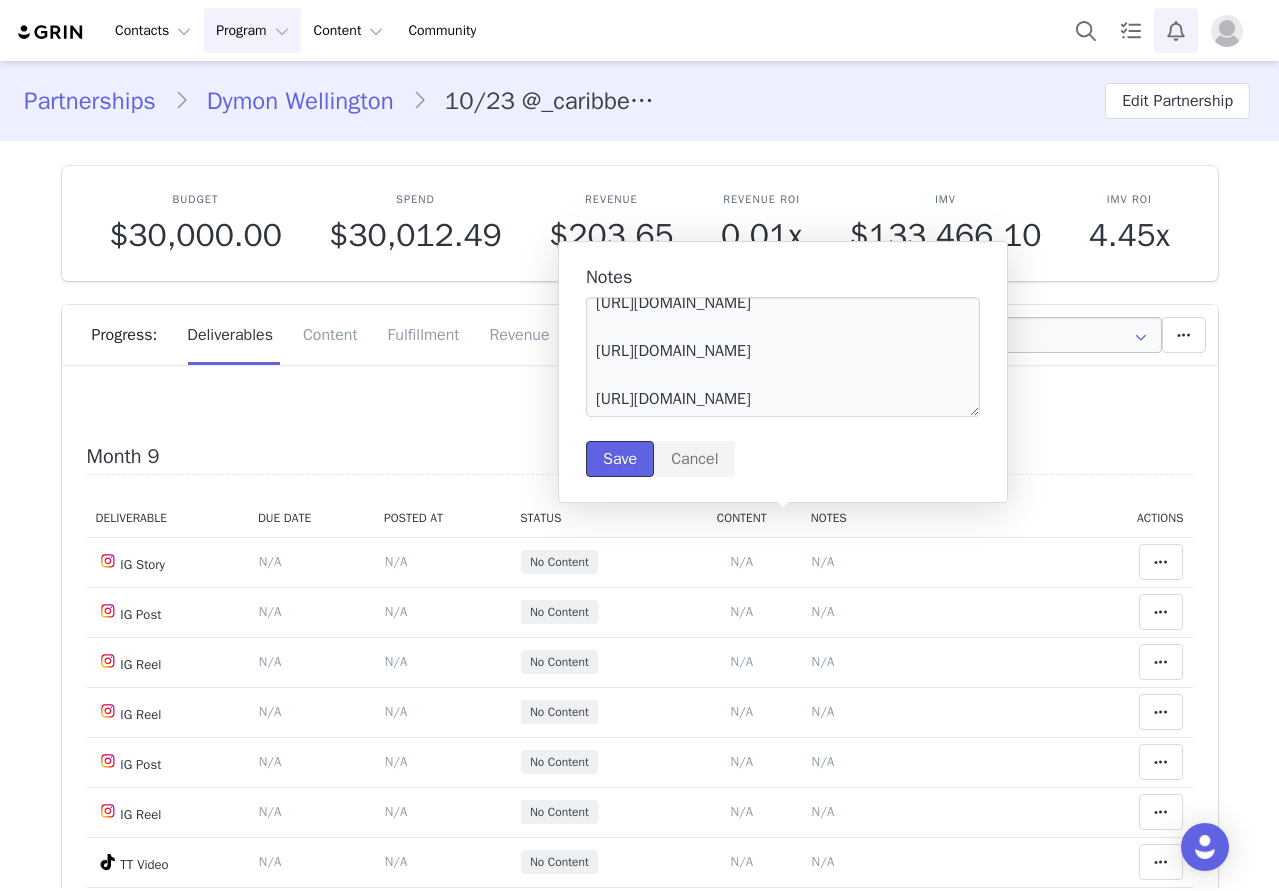 drag, startPoint x: 621, startPoint y: 468, endPoint x: 1191, endPoint y: 10, distance: 731.2072 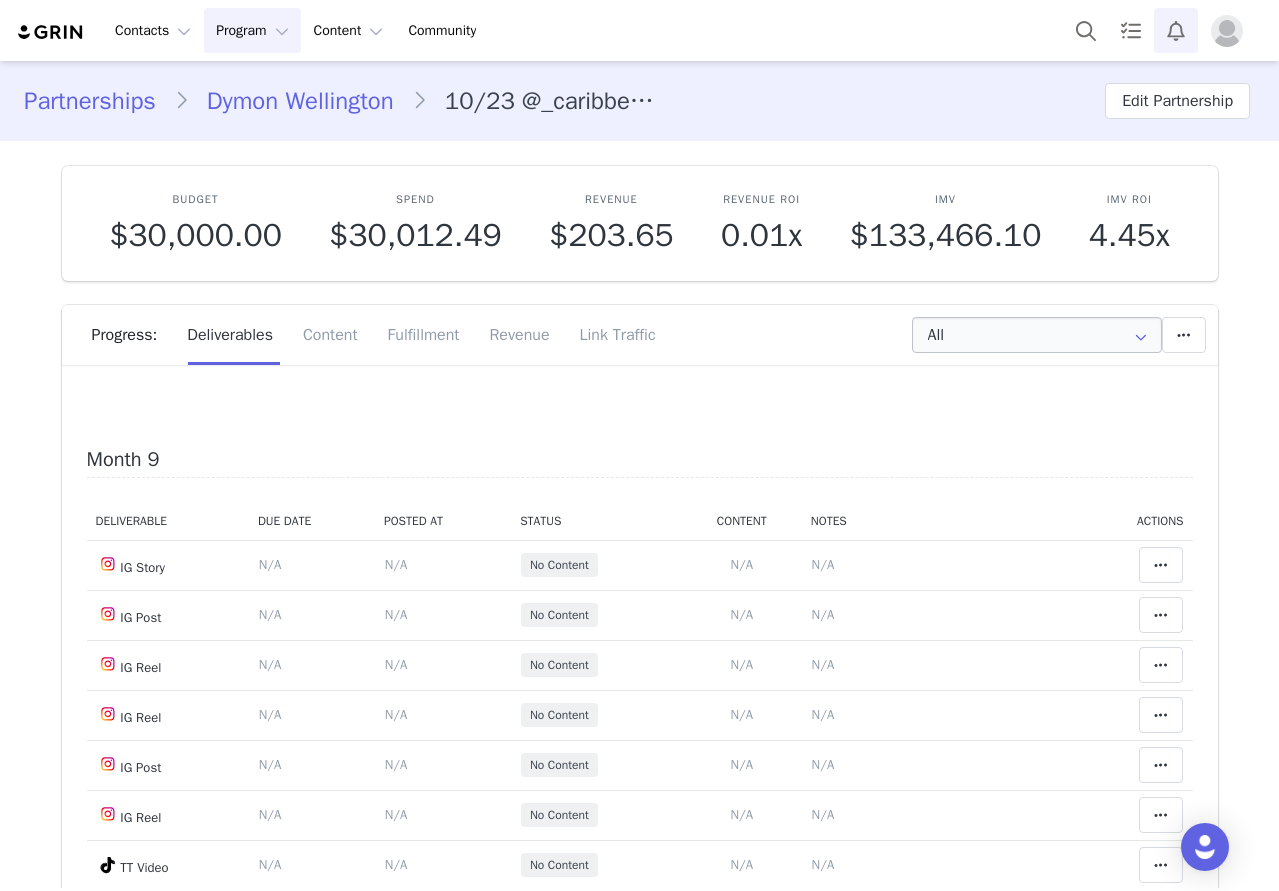 type 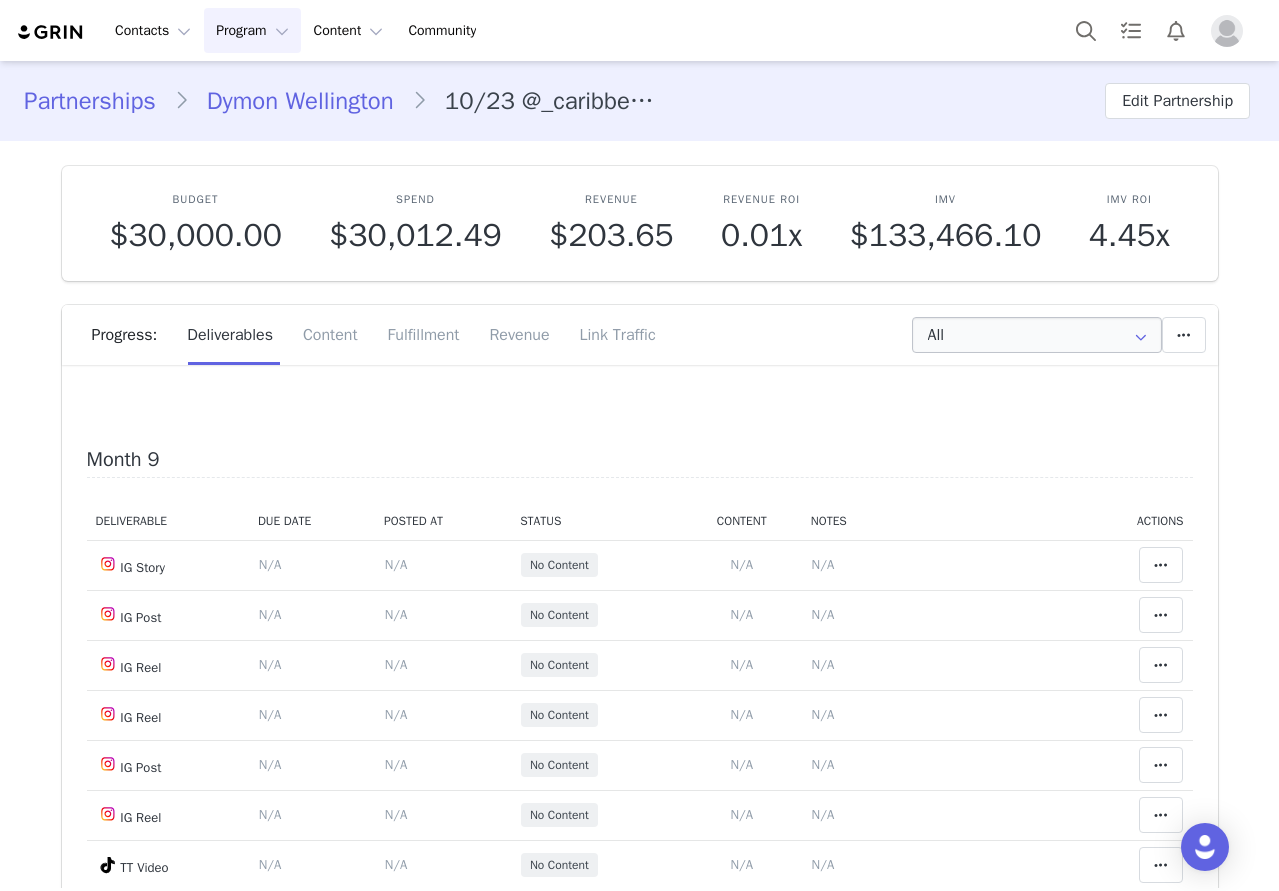 click on "N/A" at bounding box center (396, 58) 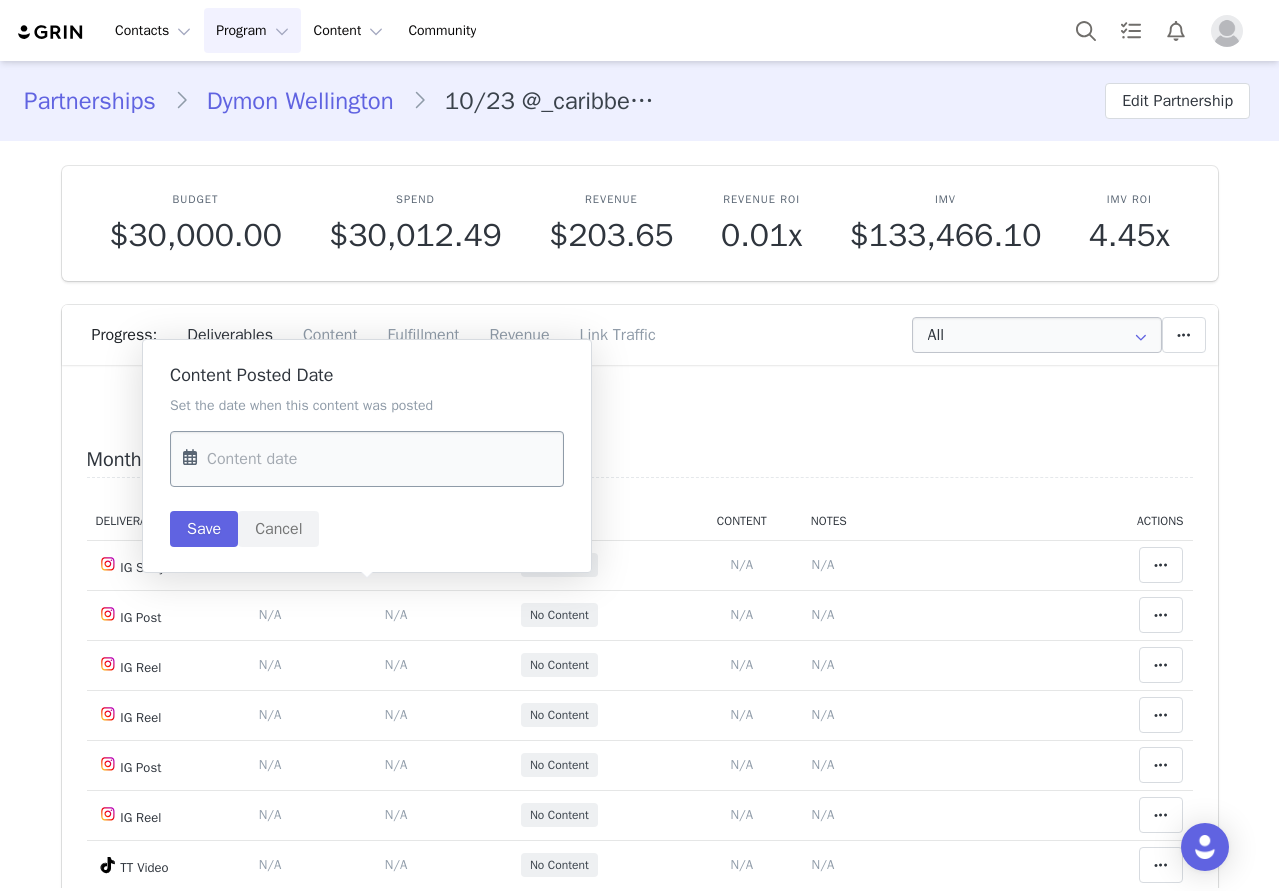 click at bounding box center [367, 459] 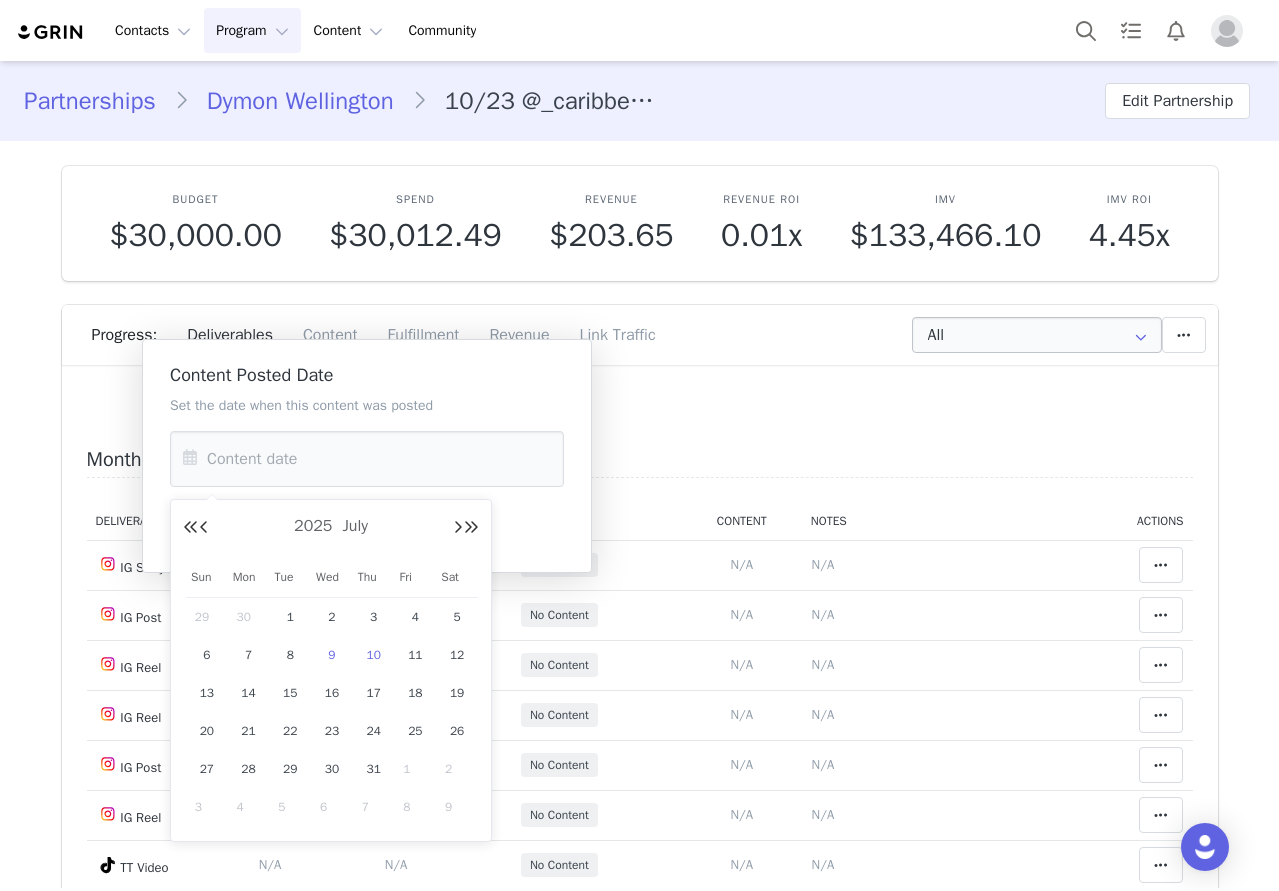 click on "9" at bounding box center (332, 655) 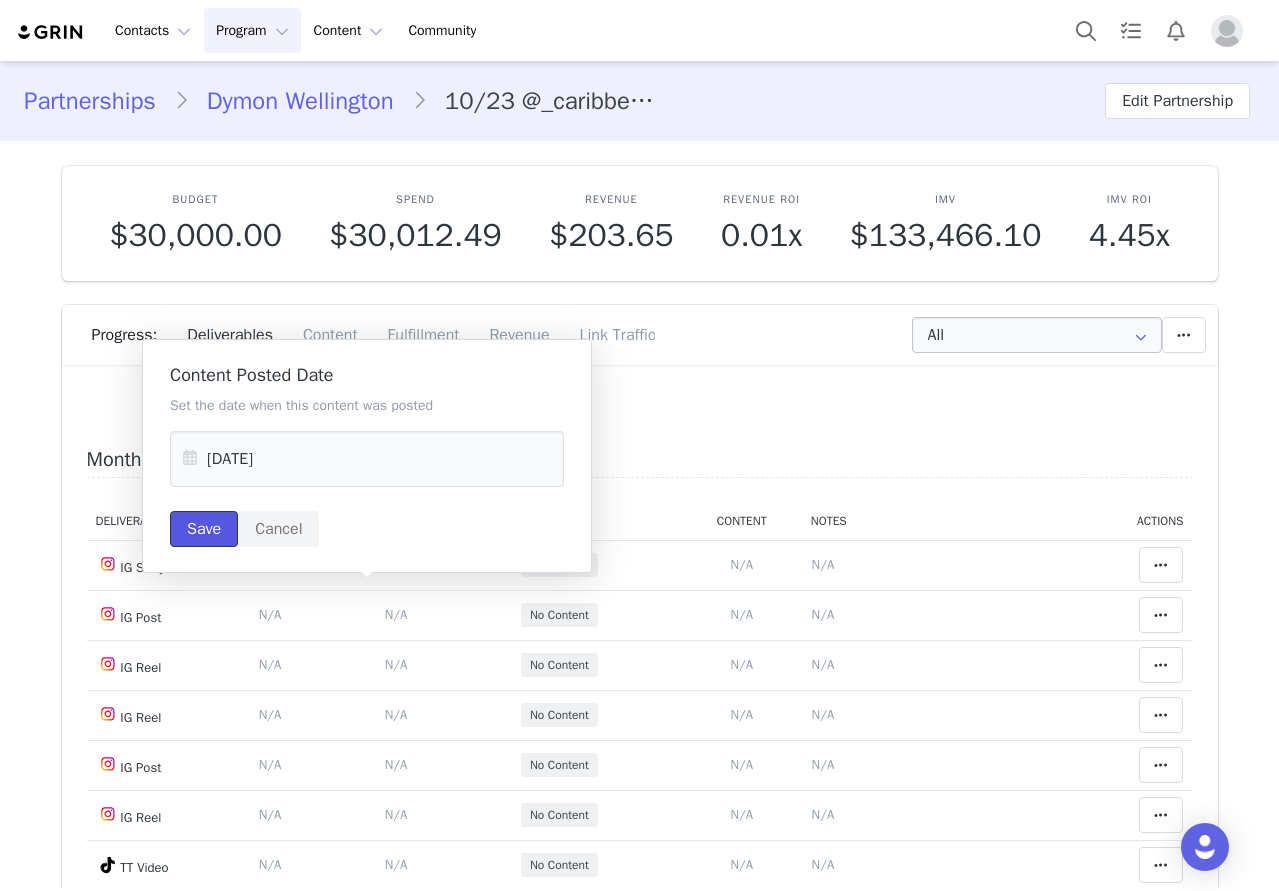click on "Save" at bounding box center [204, 529] 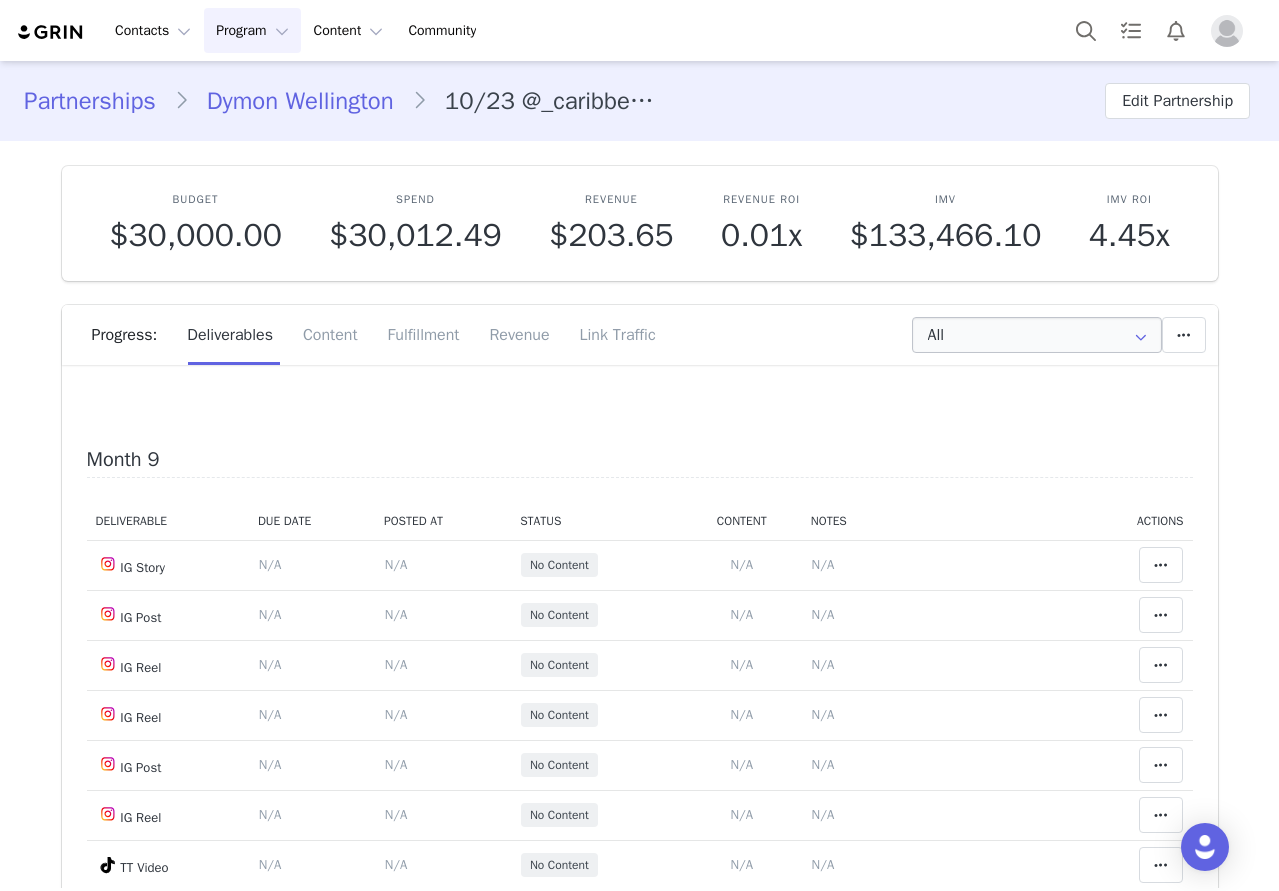 click at bounding box center (1161, 59) 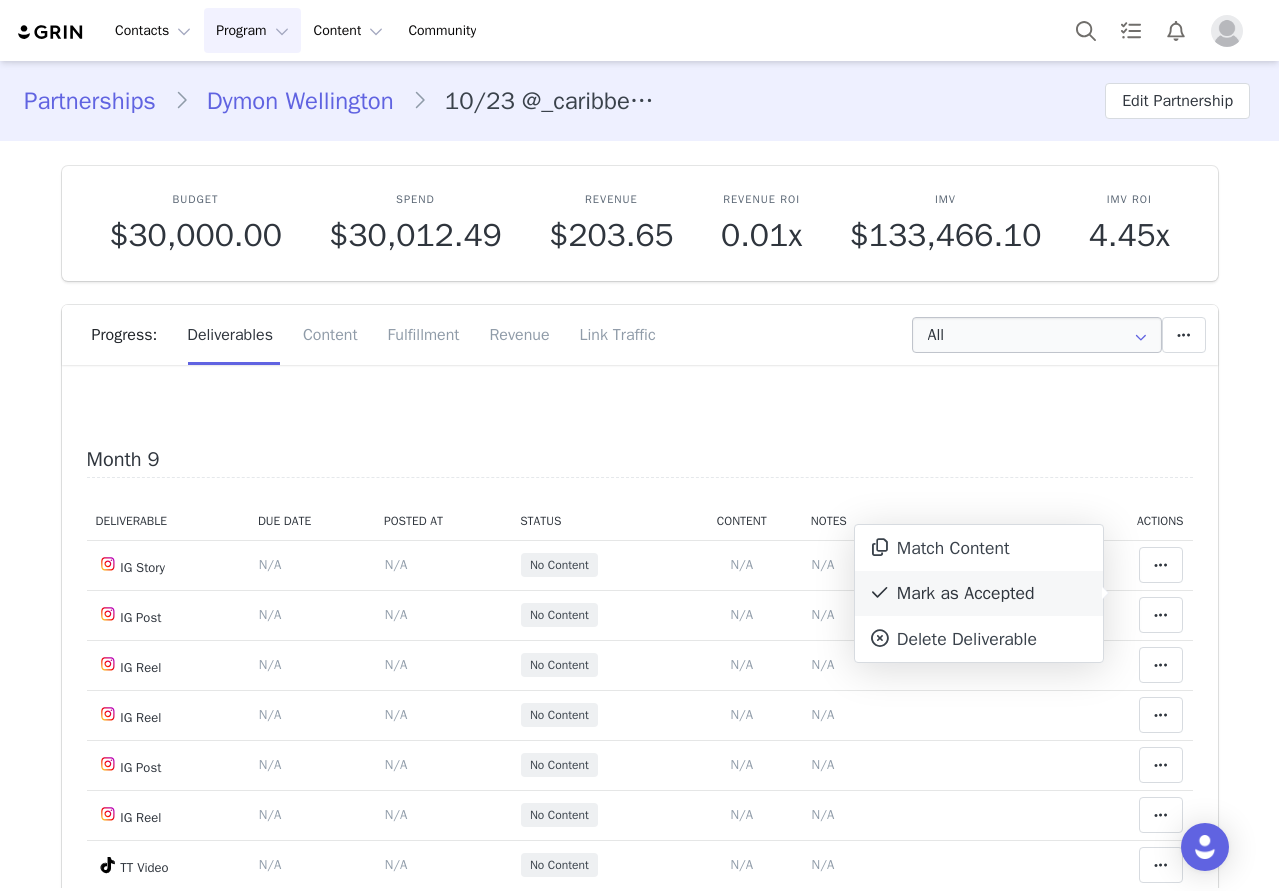 click on "Mark as Accepted" at bounding box center [979, 594] 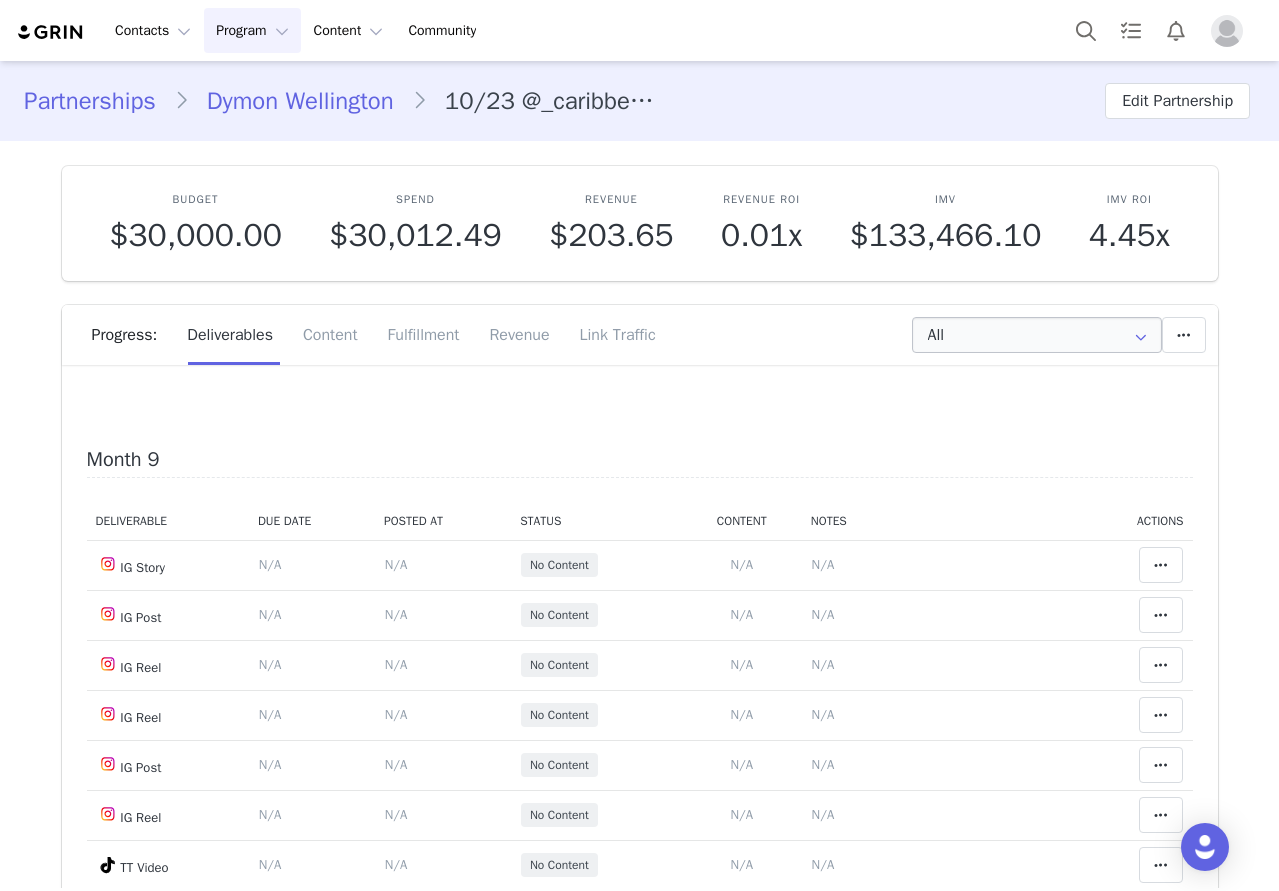 scroll, scrollTop: 5900, scrollLeft: 0, axis: vertical 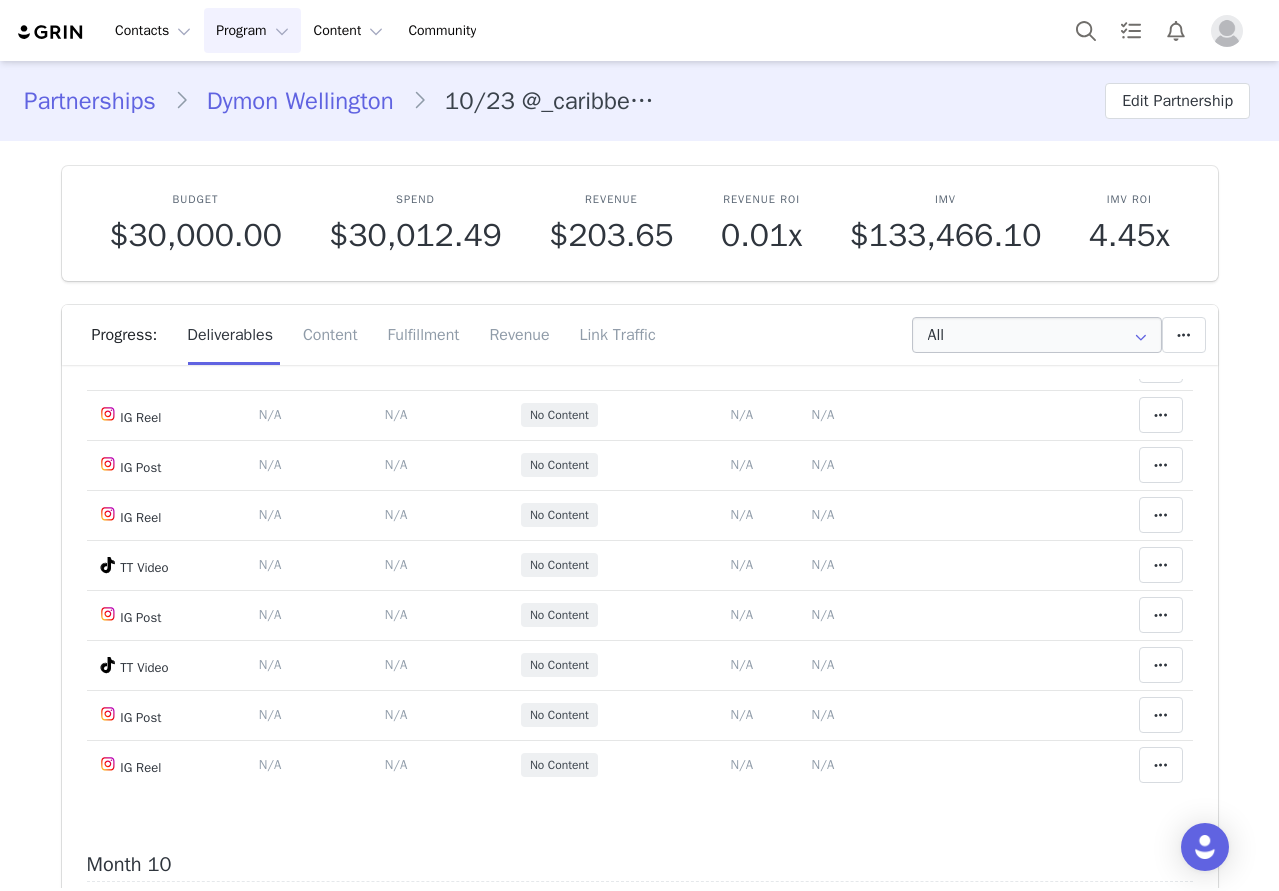 click at bounding box center [1161, -39] 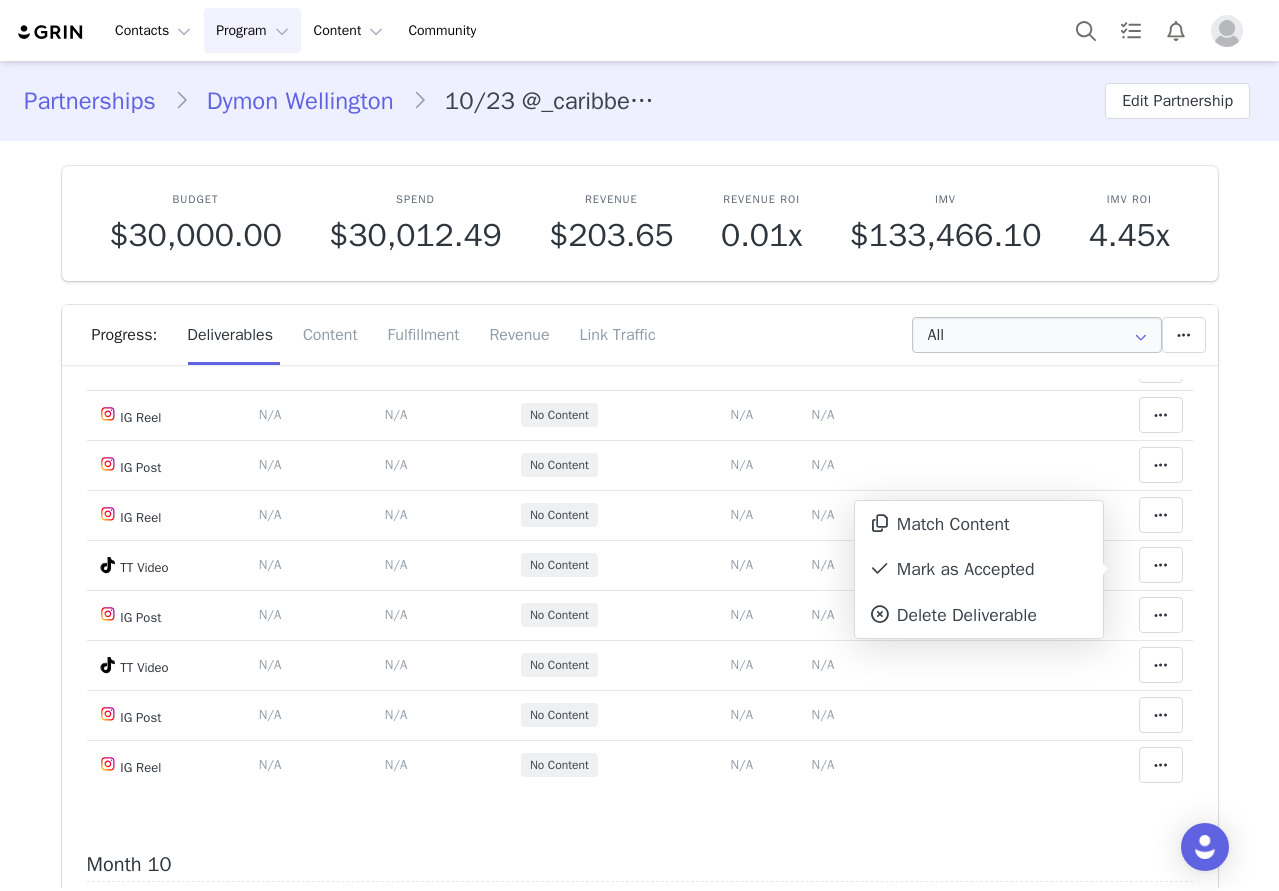 click on "Mark as Accepted" at bounding box center [979, 570] 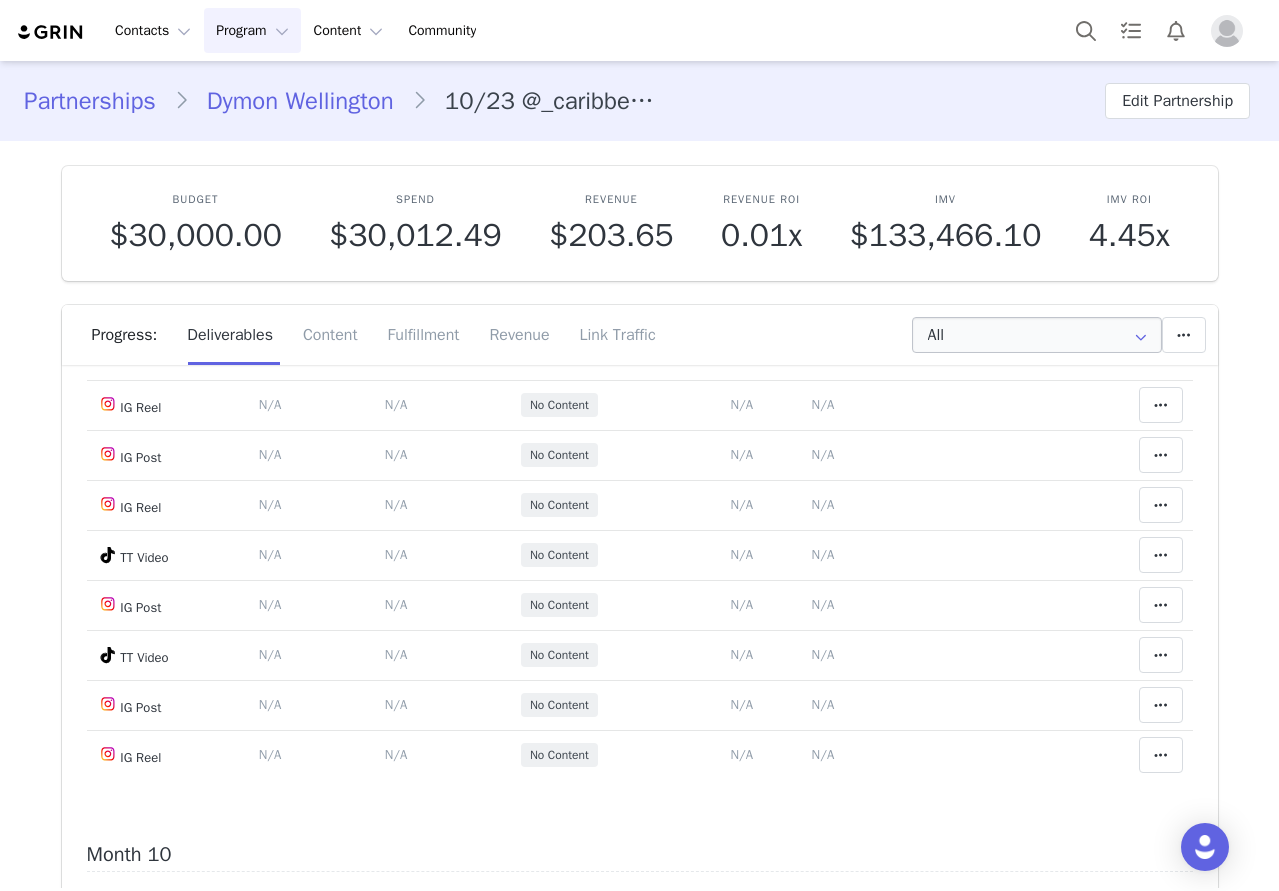 scroll, scrollTop: 5900, scrollLeft: 0, axis: vertical 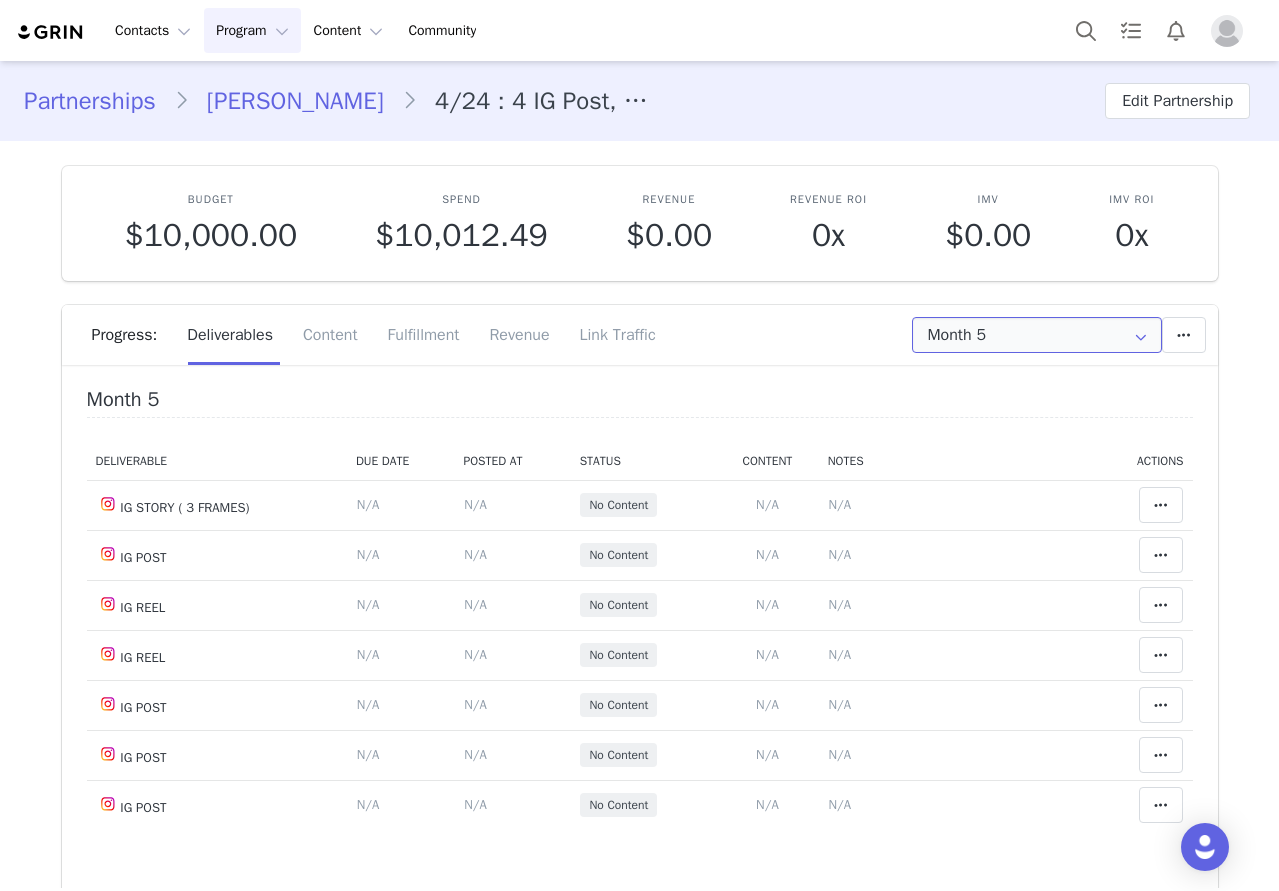 click on "Month 5" at bounding box center [1037, 335] 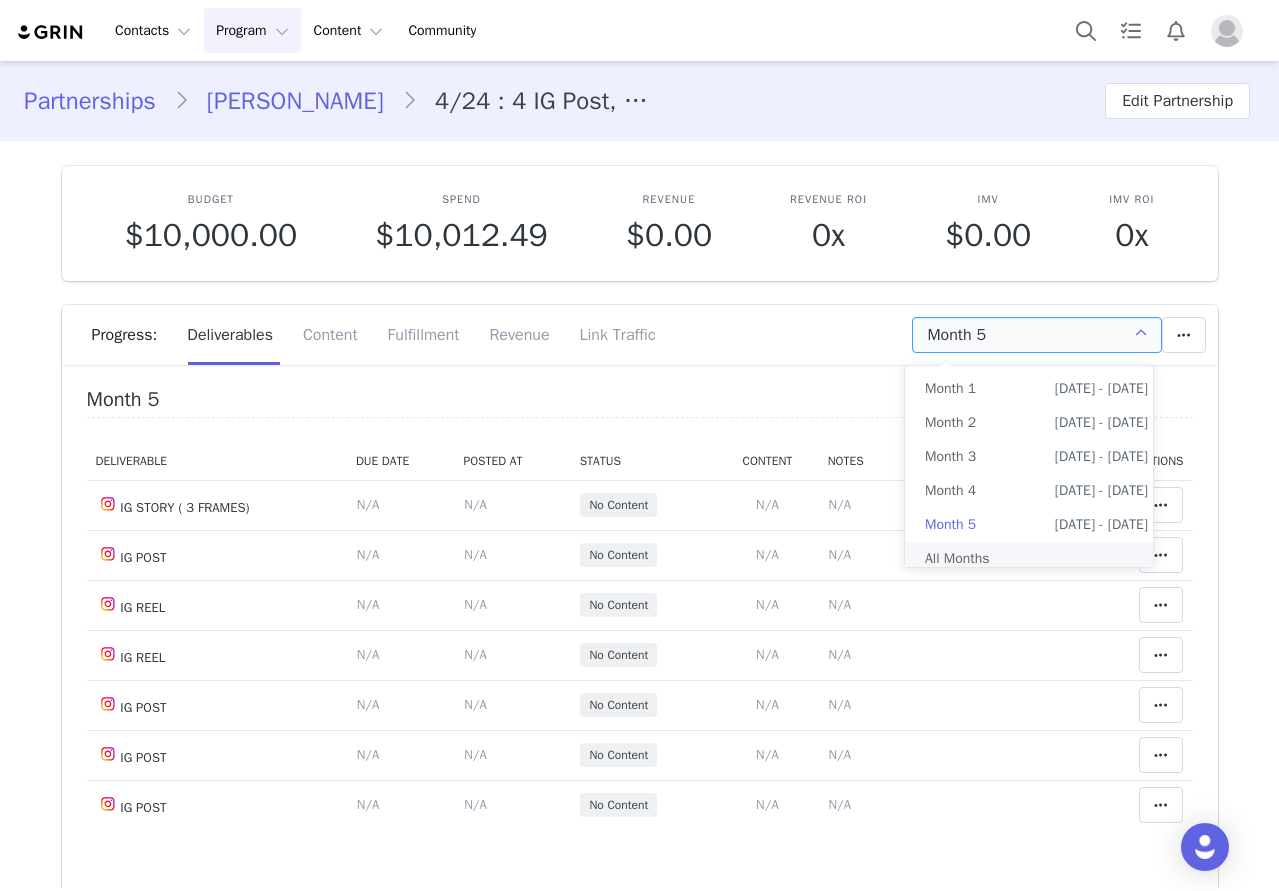 click on "All Months" at bounding box center [1036, 559] 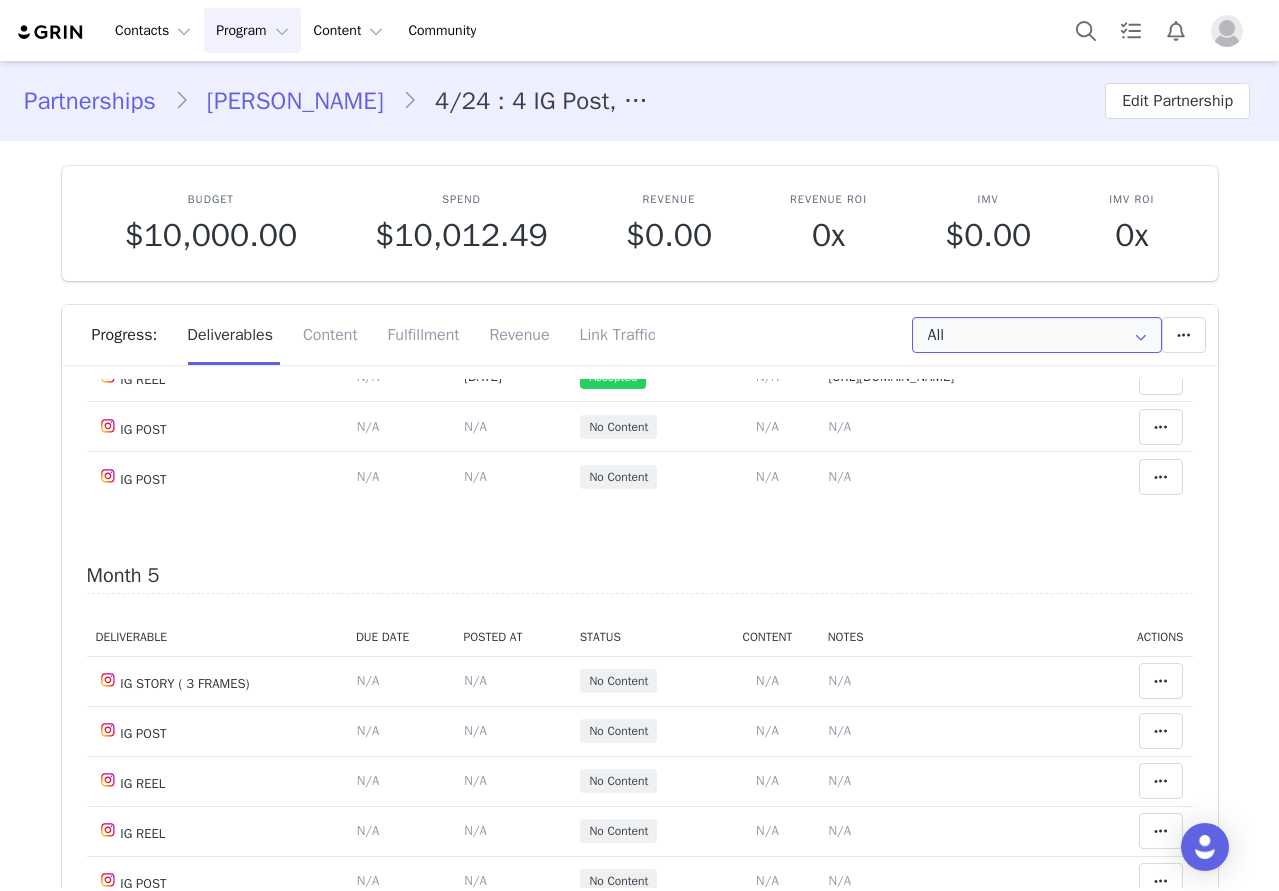 scroll, scrollTop: 1800, scrollLeft: 0, axis: vertical 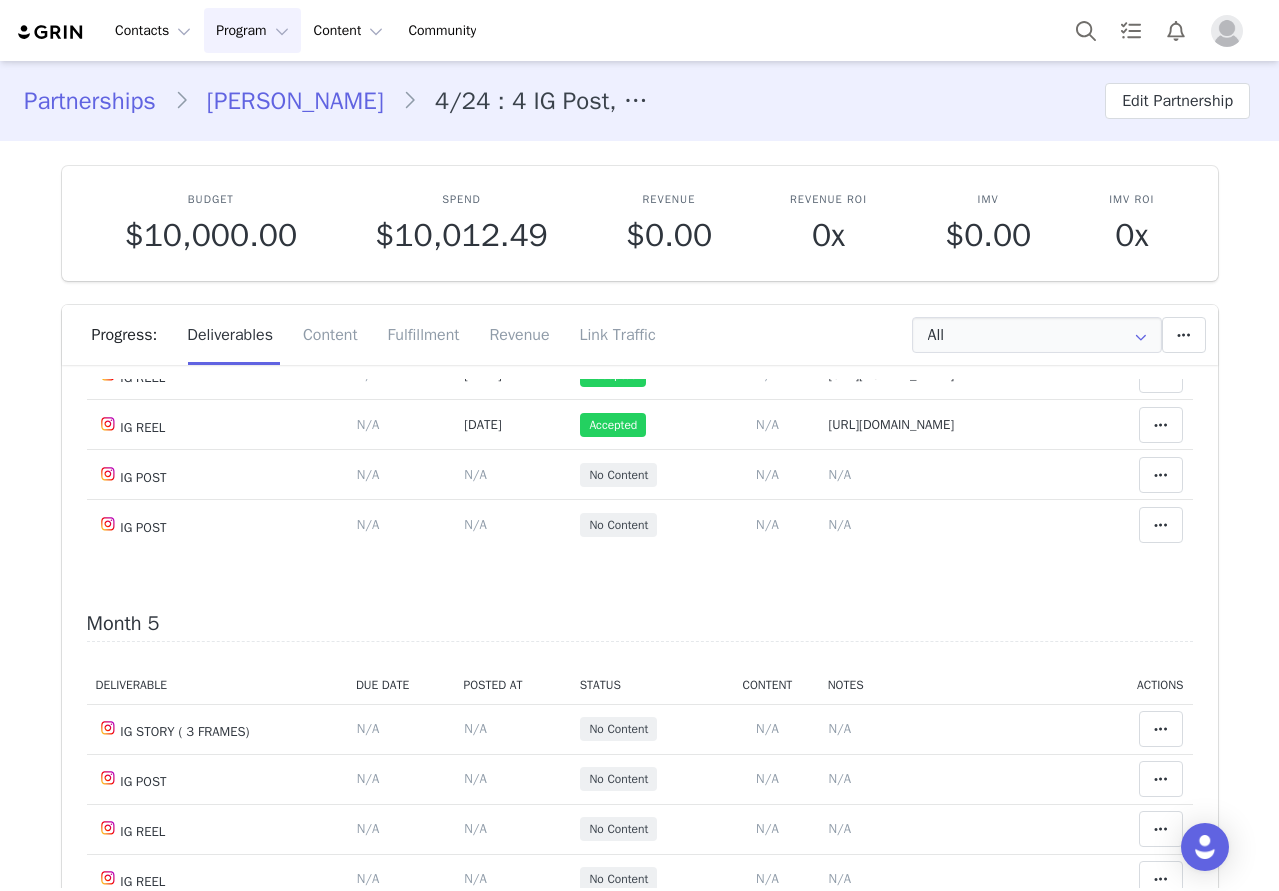 click on "N/A" at bounding box center [839, 274] 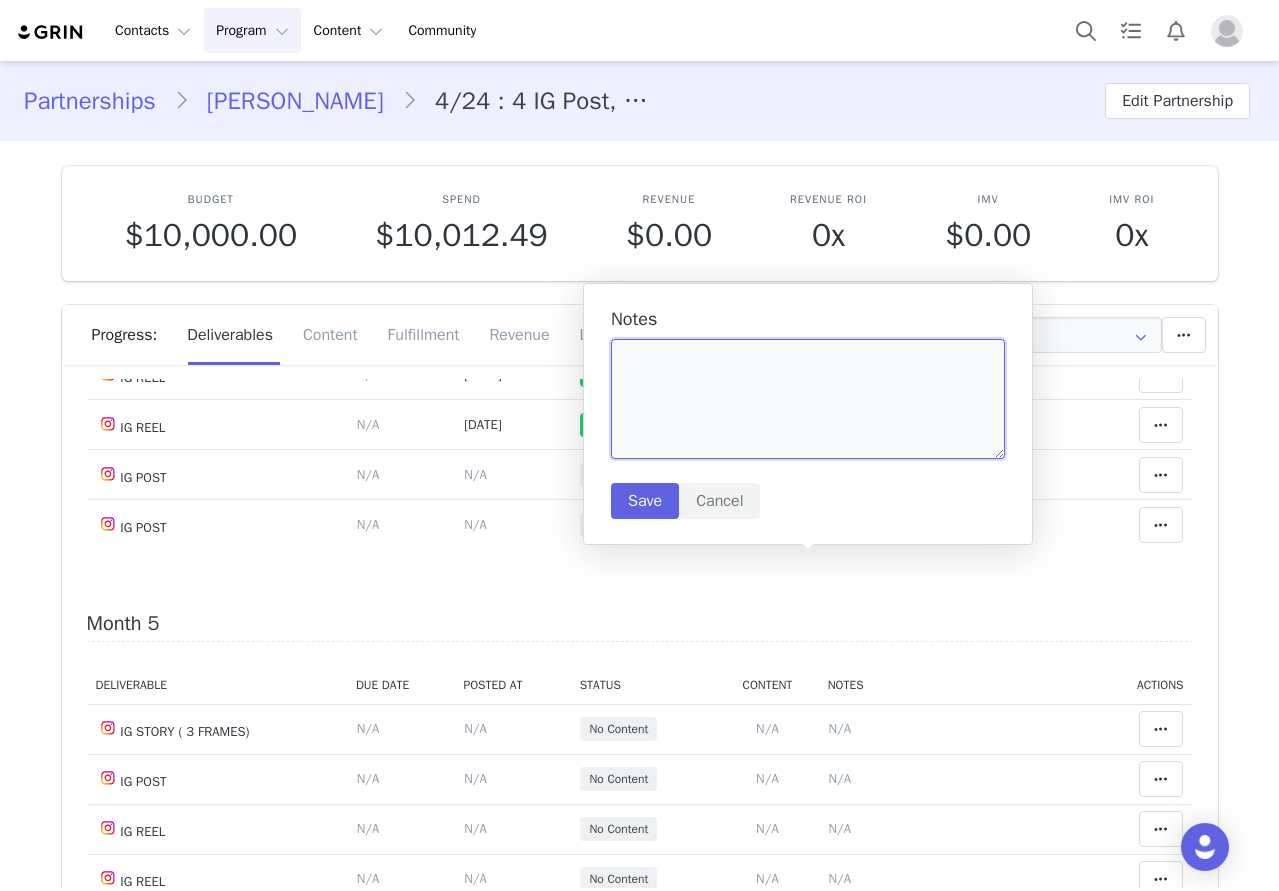 click at bounding box center (808, 399) 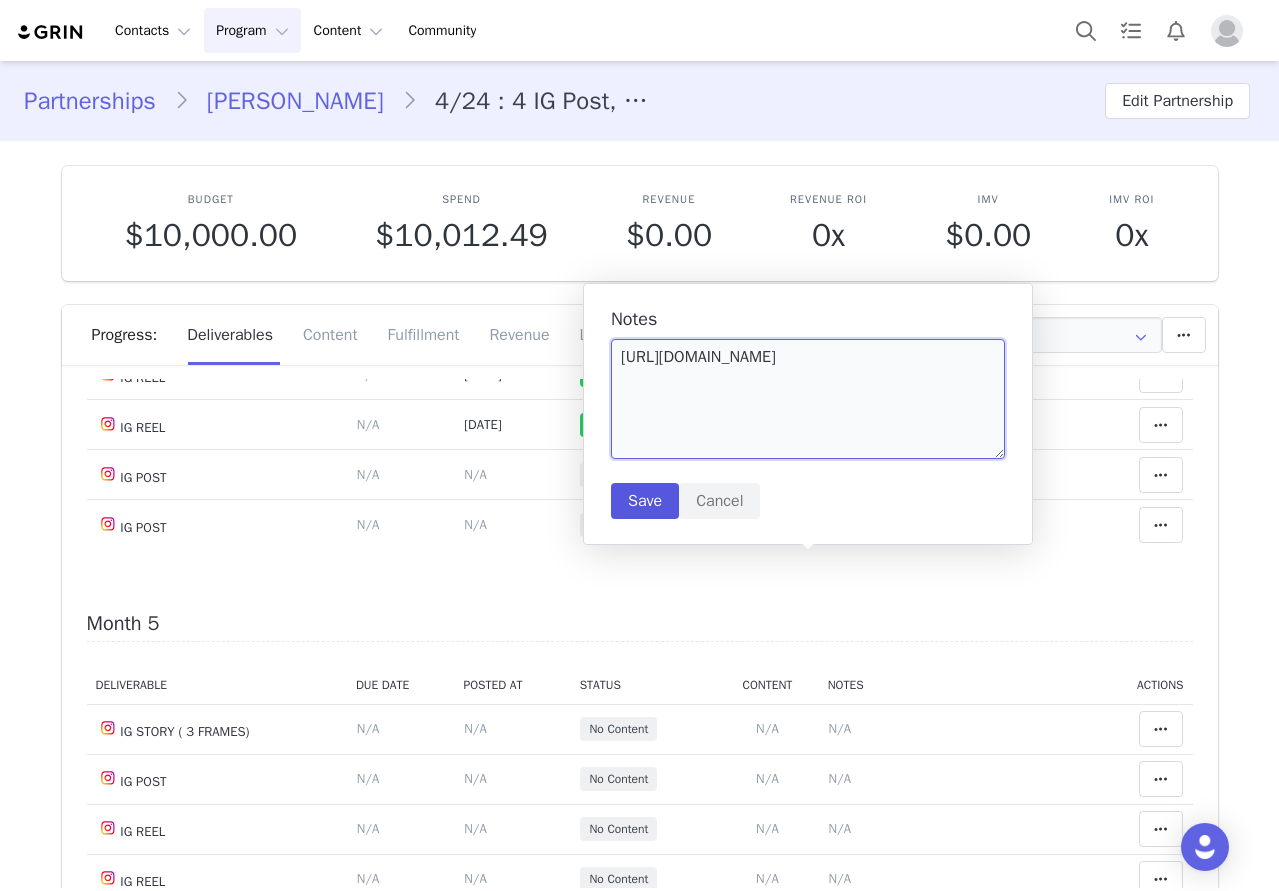 type on "https://www.instagram.com/p/DL44-dJuK82/?img_index=1" 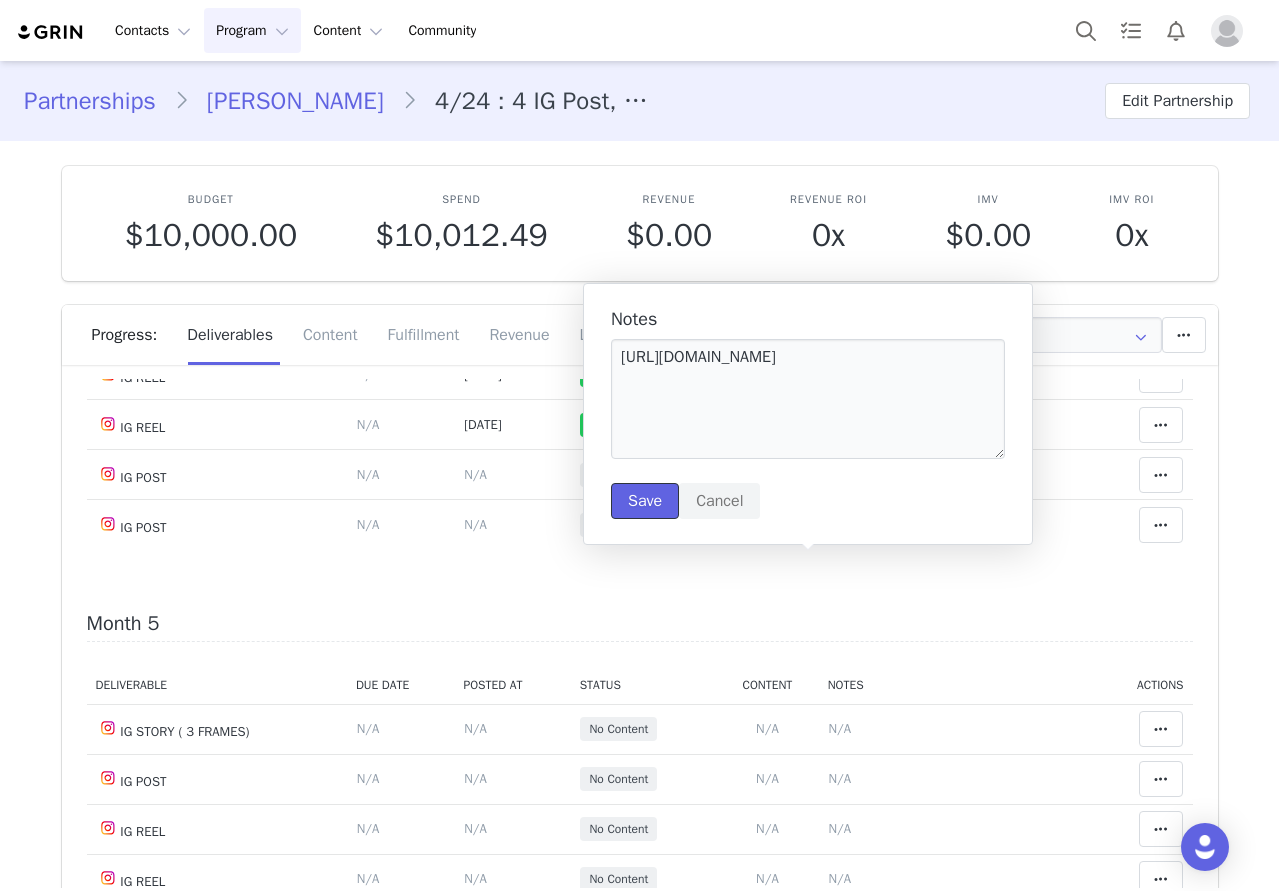 click on "Save" at bounding box center (645, 501) 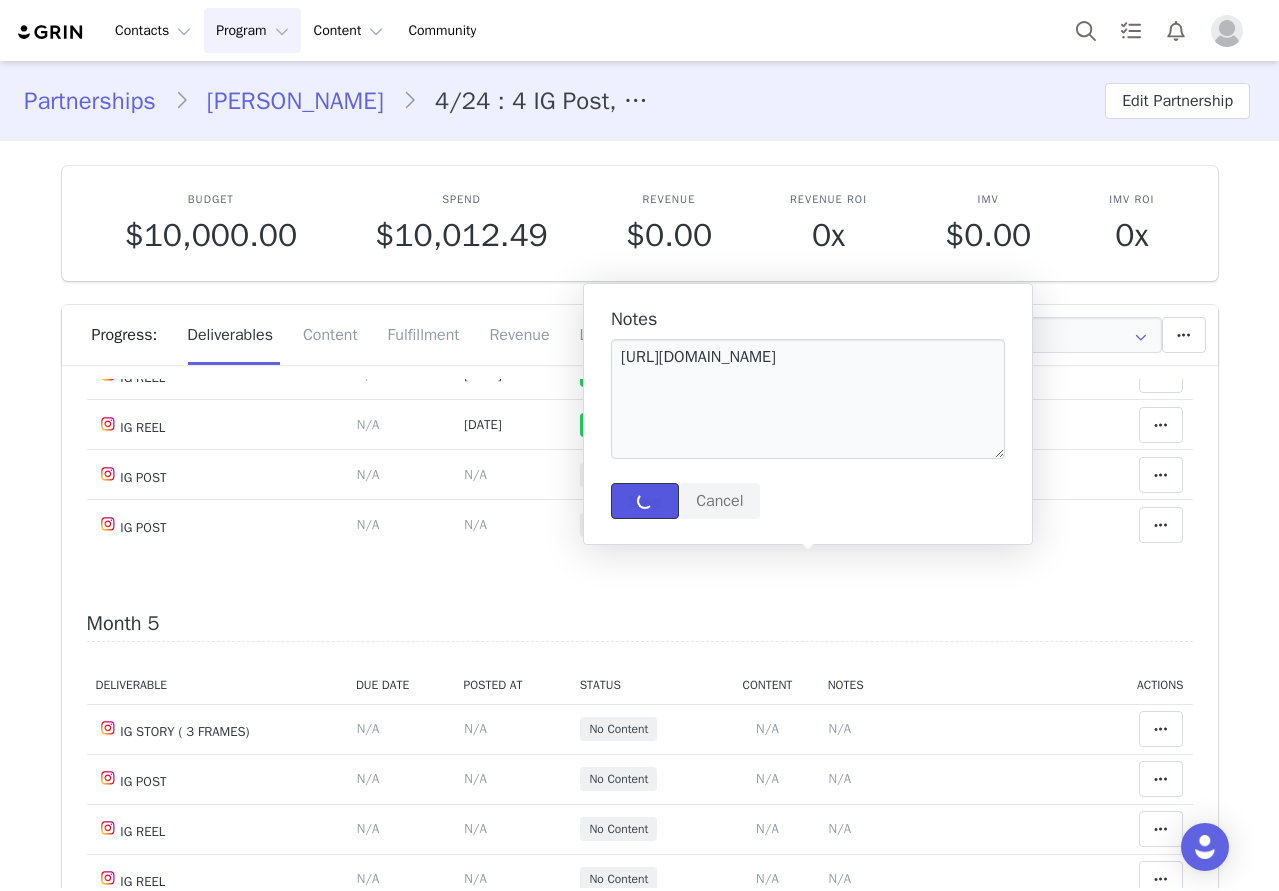 type 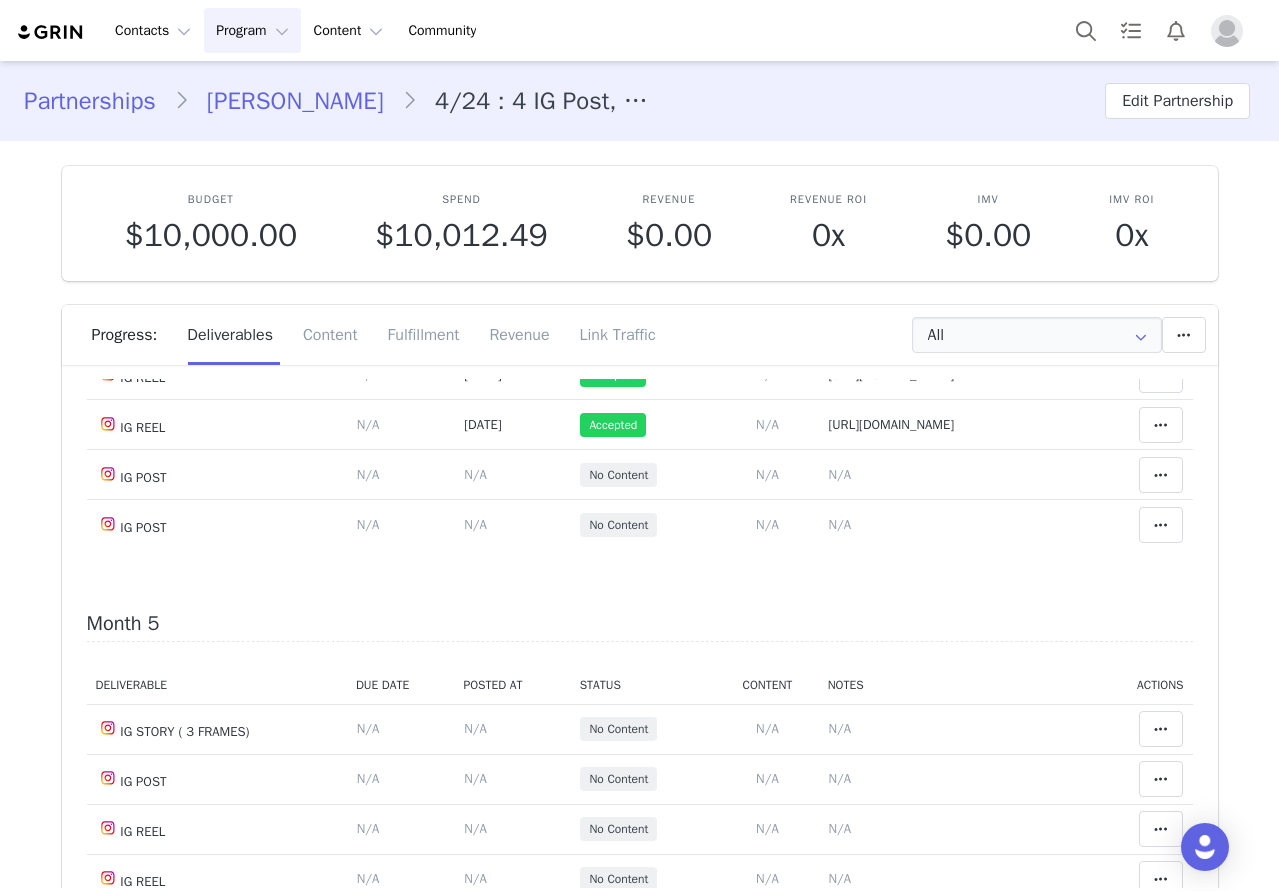 click on "N/A" at bounding box center (475, 274) 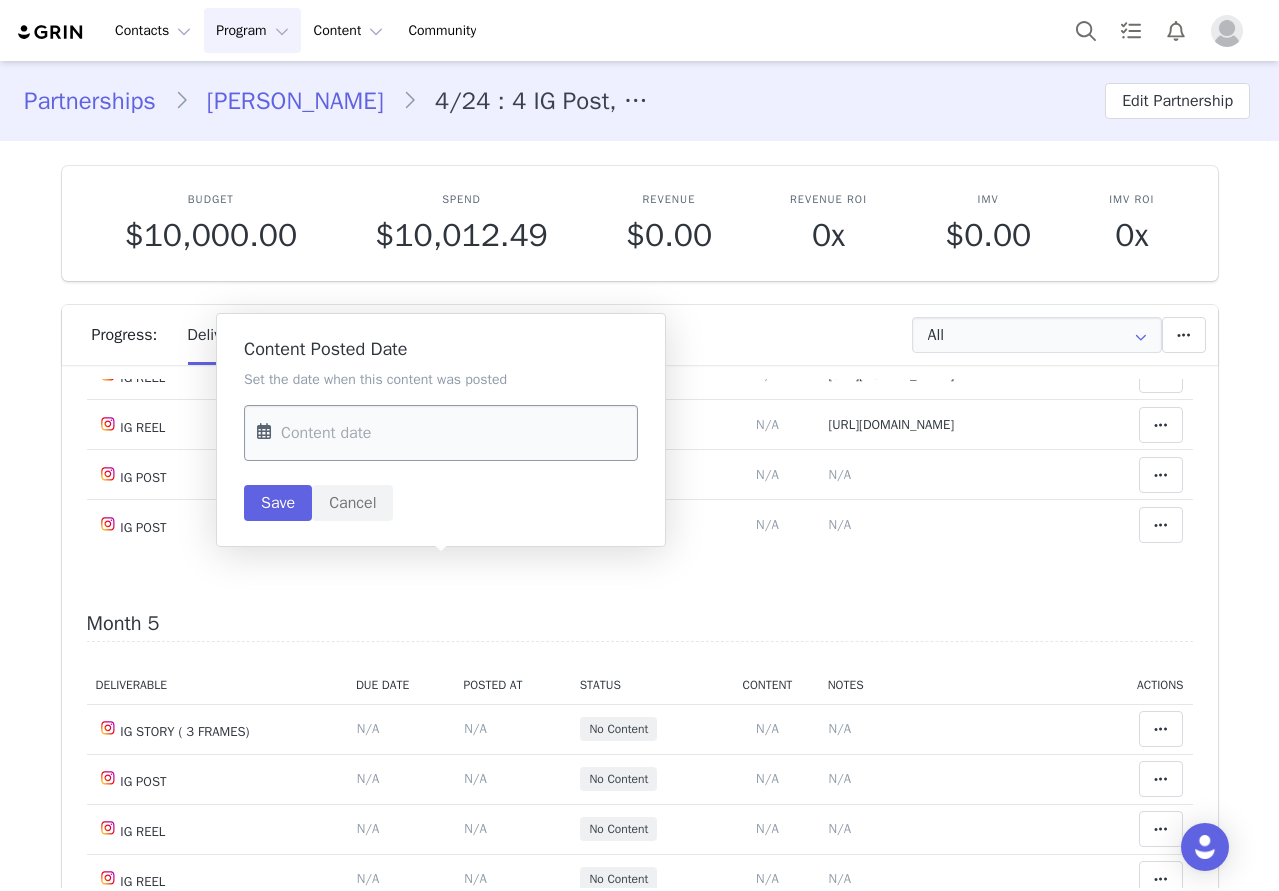 click at bounding box center [441, 433] 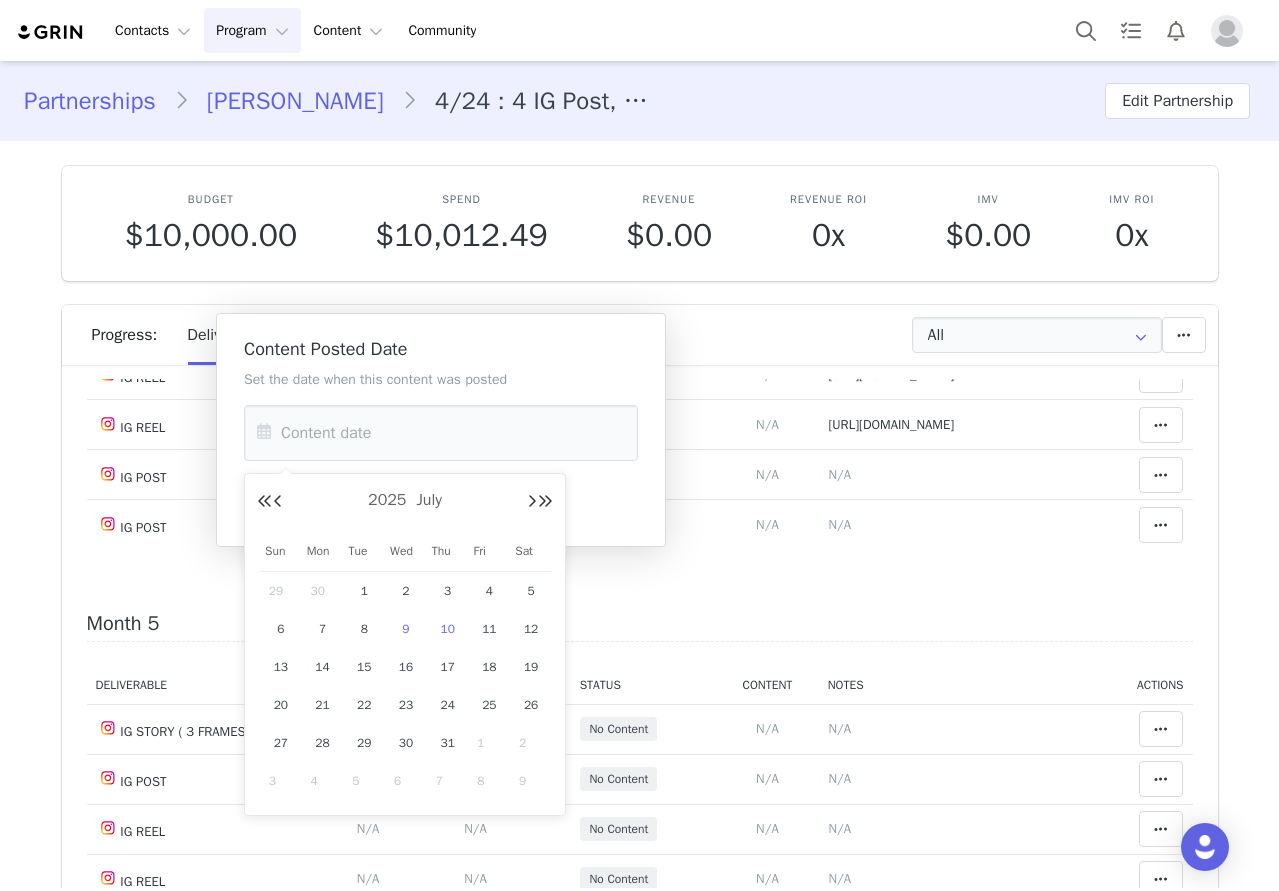 click on "9" at bounding box center [406, 629] 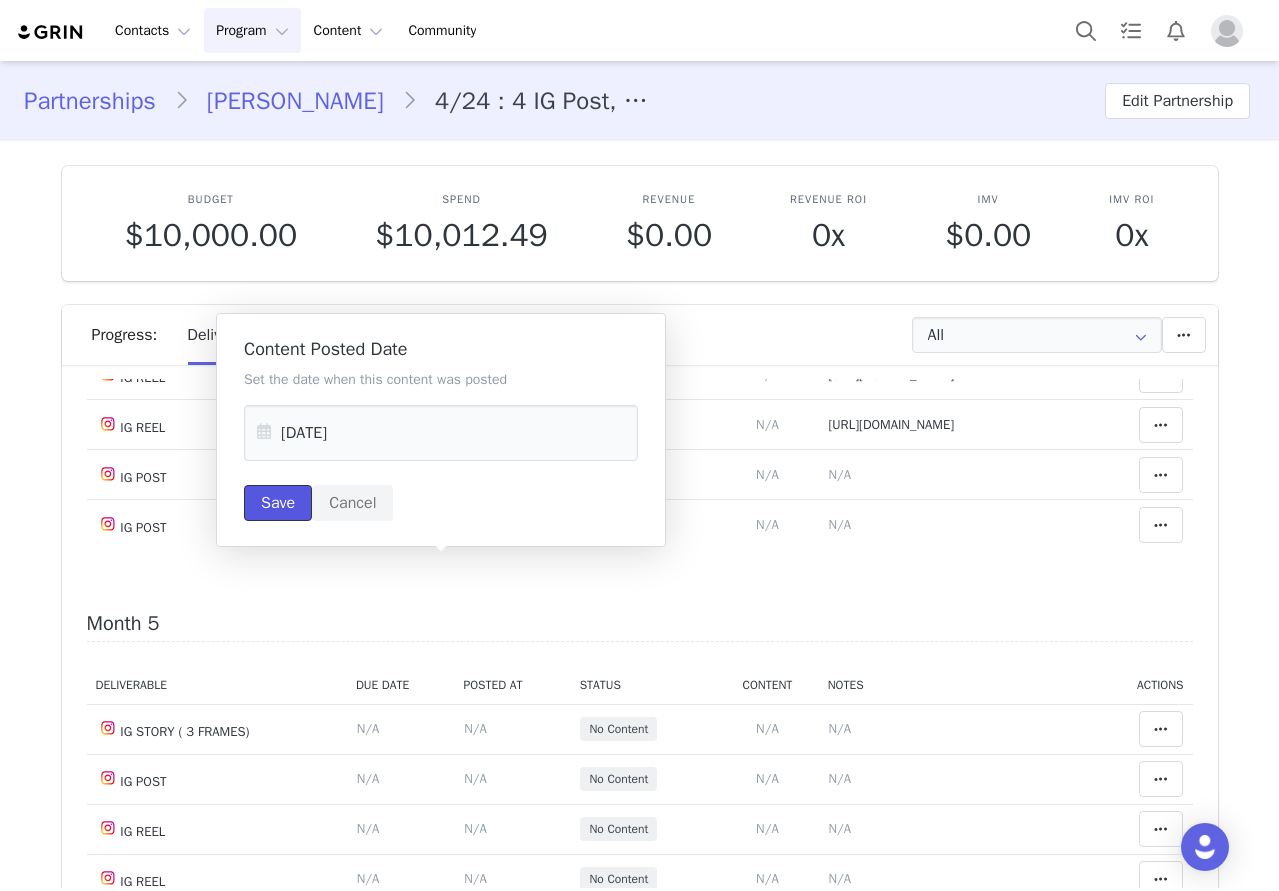 click on "Save" at bounding box center [278, 503] 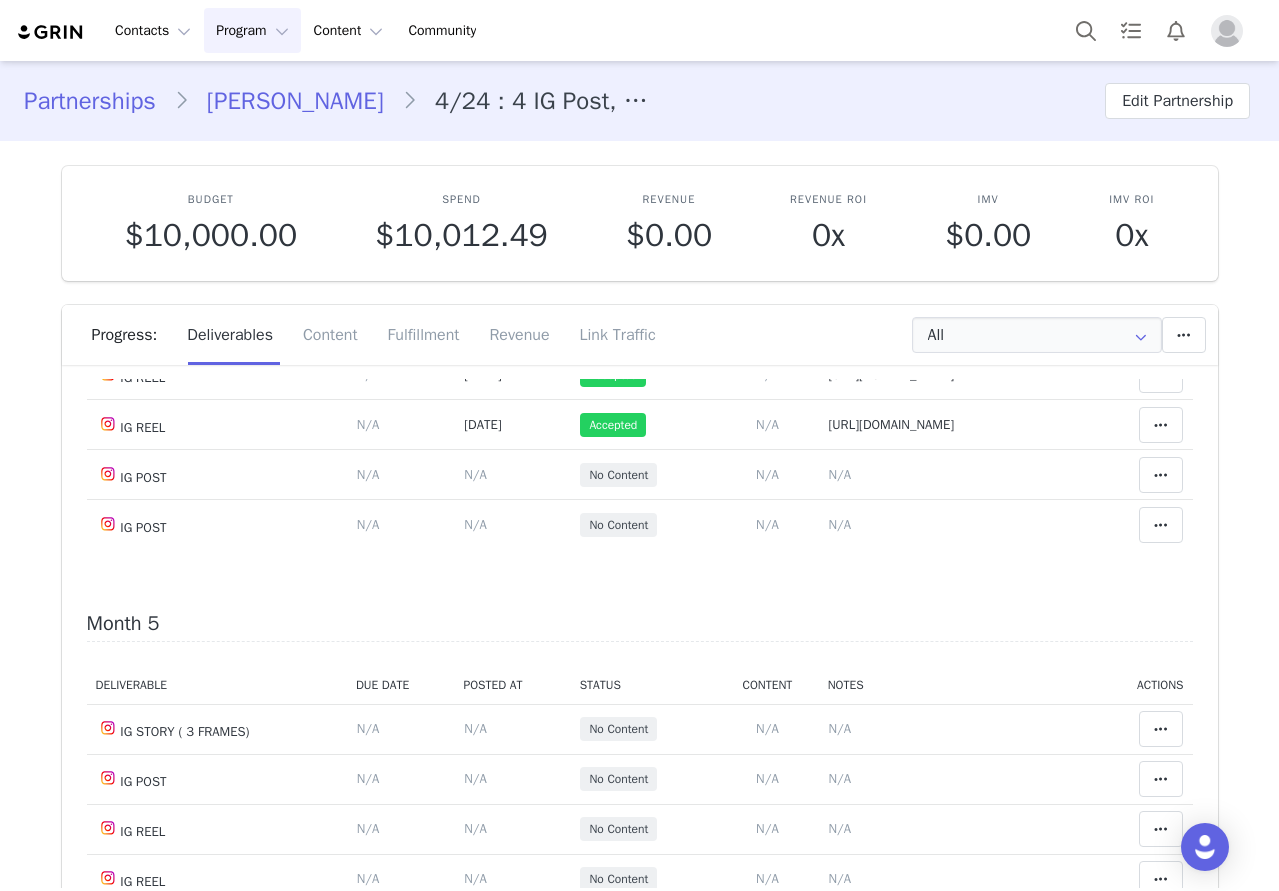 click at bounding box center (1161, 275) 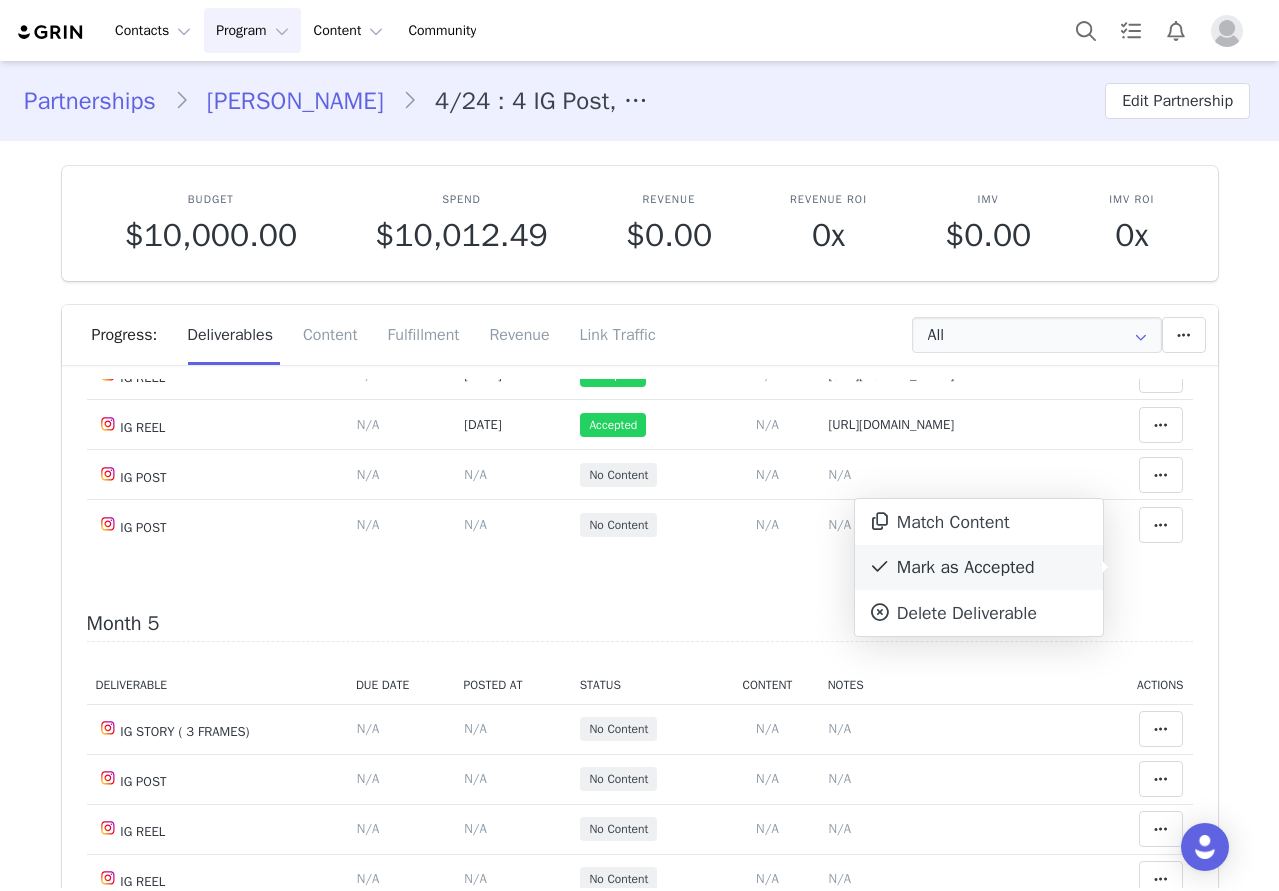click on "Mark as Accepted" at bounding box center [979, 568] 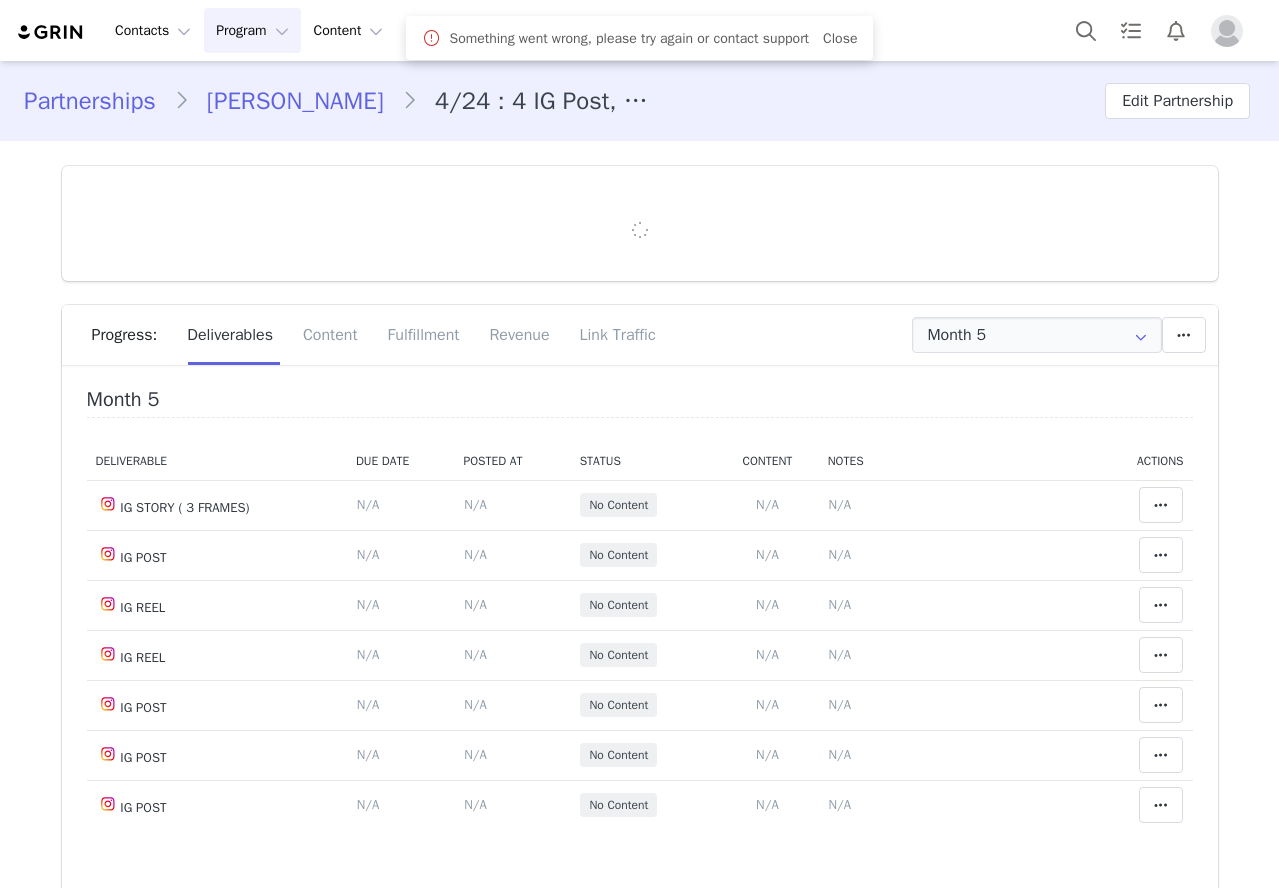 scroll, scrollTop: 0, scrollLeft: 0, axis: both 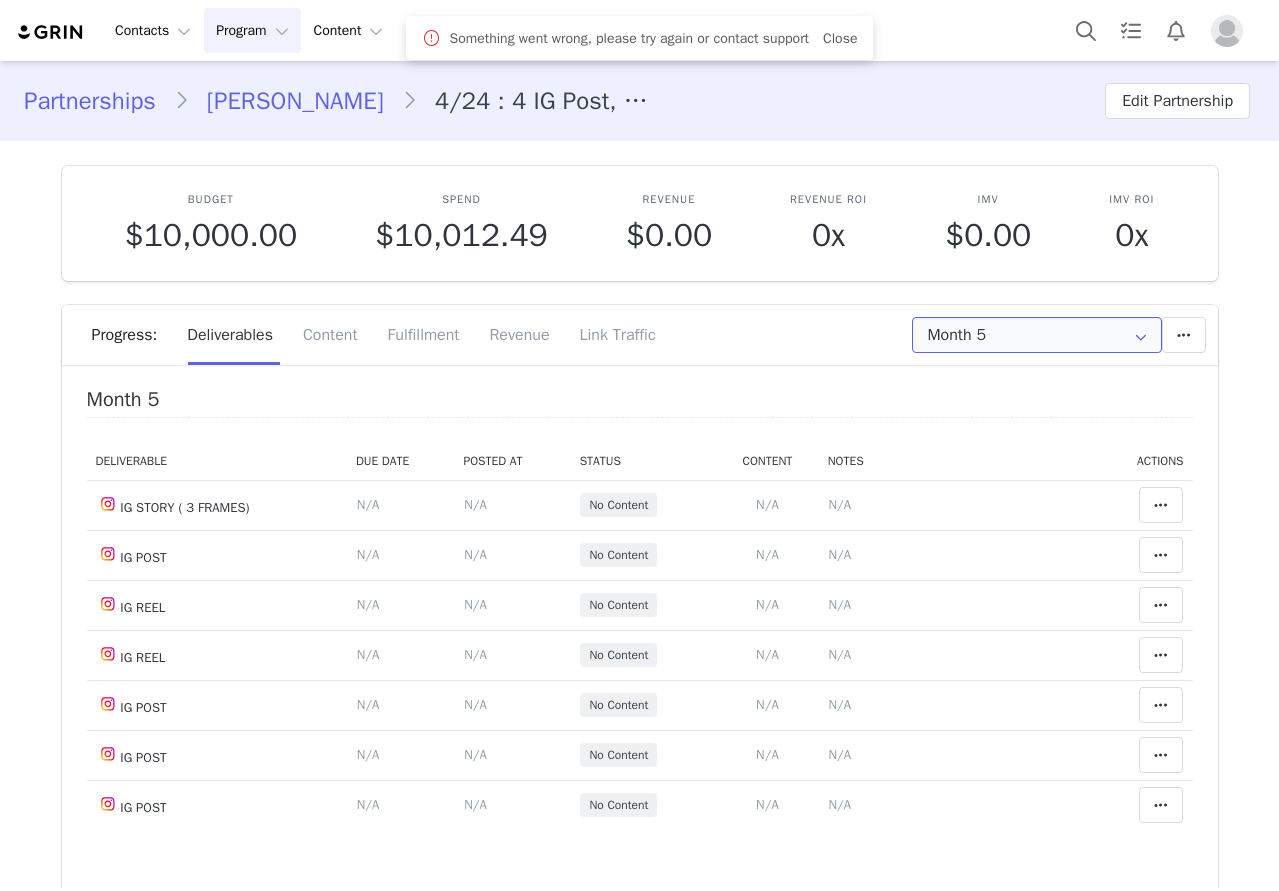 click on "Month 5" at bounding box center (1037, 335) 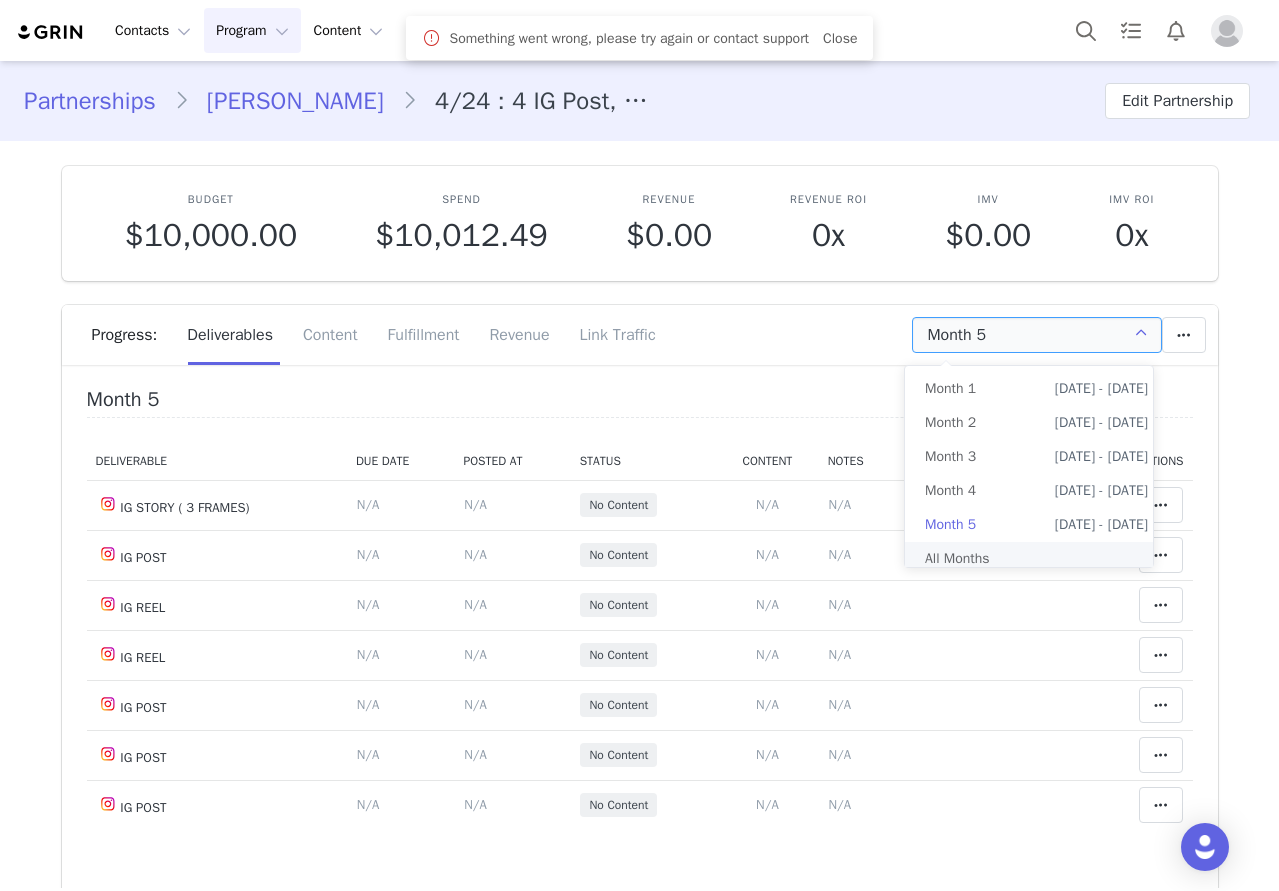 click on "All Months" at bounding box center (1036, 559) 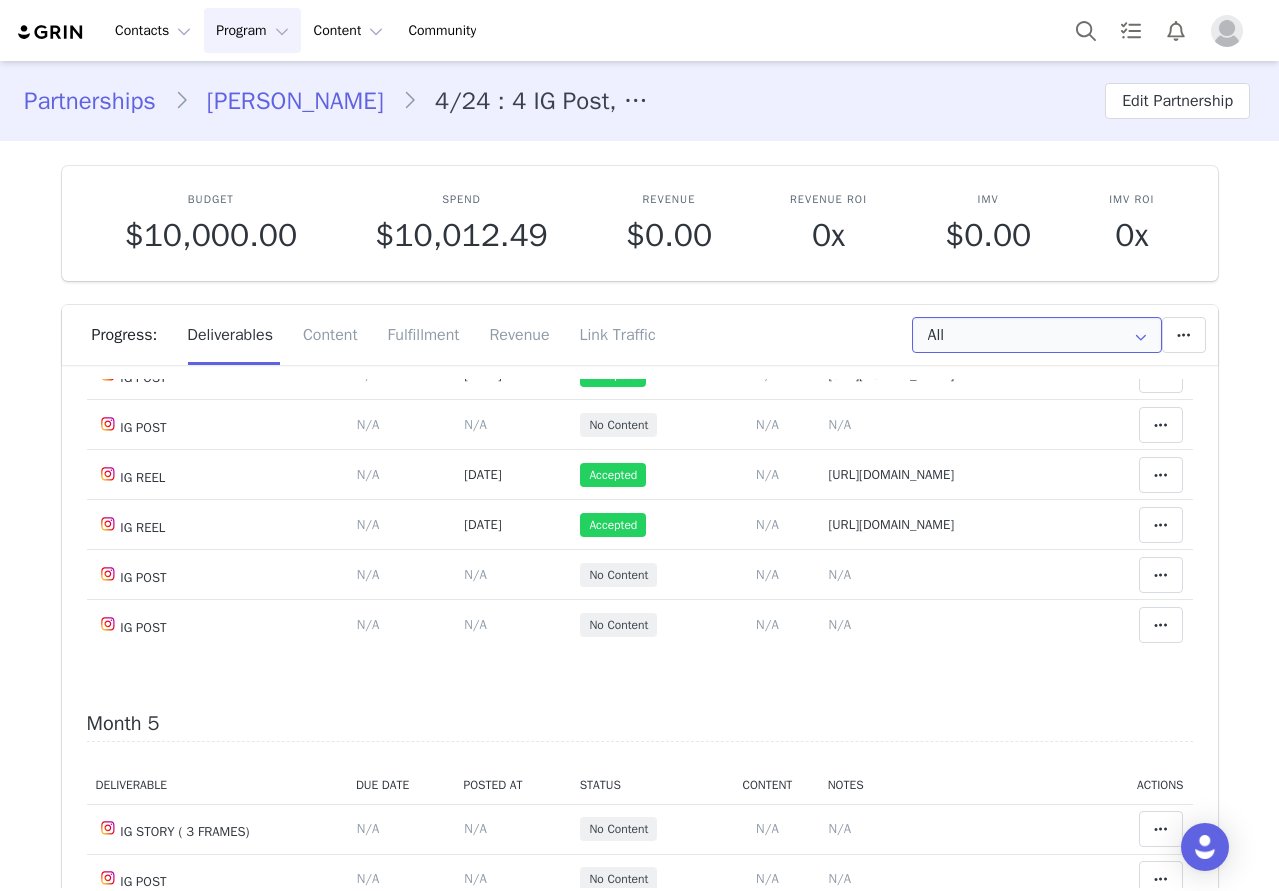 scroll, scrollTop: 1800, scrollLeft: 0, axis: vertical 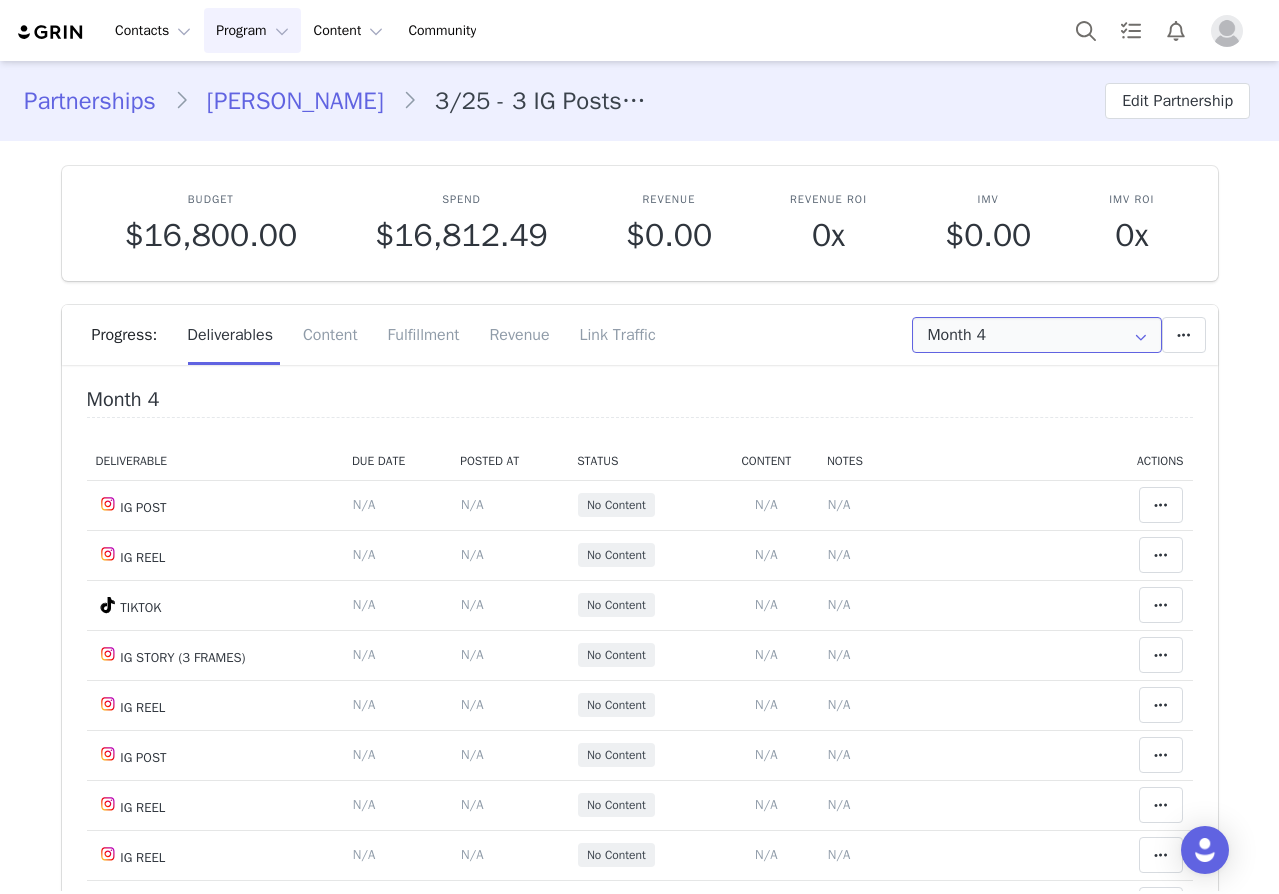 click on "Month 4" at bounding box center [1037, 335] 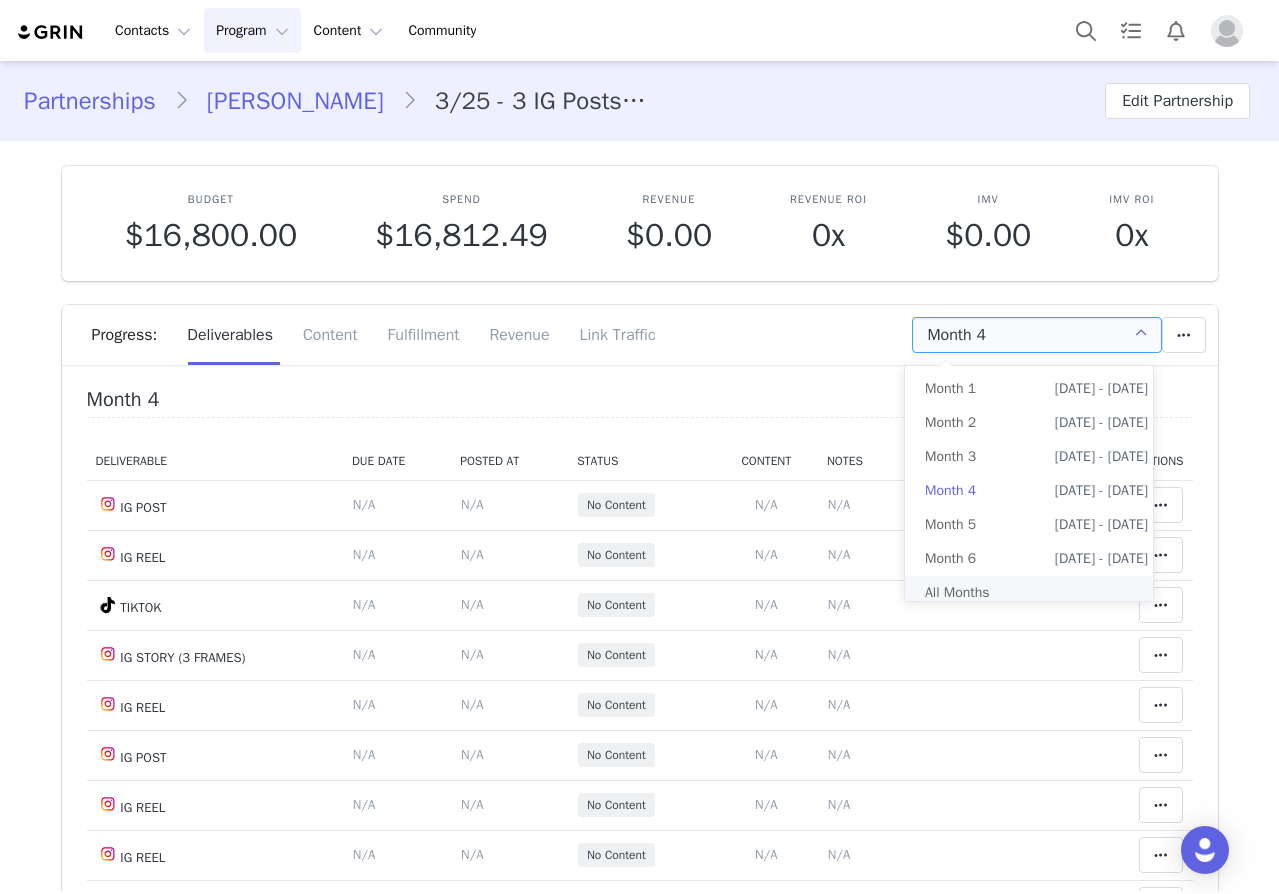 click on "All Months" at bounding box center [1036, 593] 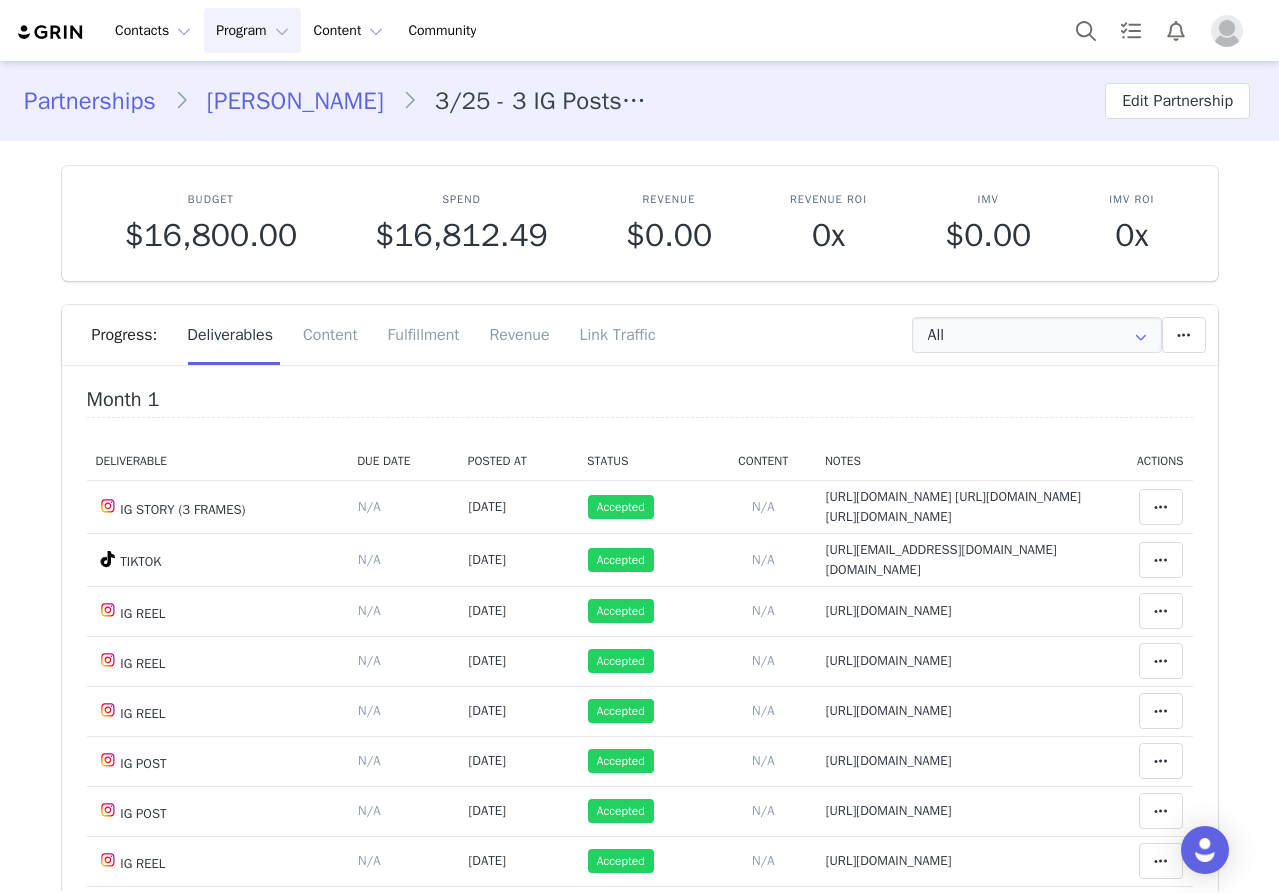 click on "Contacts Contacts Creators Prospects Applicants Program Program Activations Campaigns Partnerships Payments Affiliates Content Content Creator Content Media Library Social Listening Community Community" at bounding box center (639, 30) 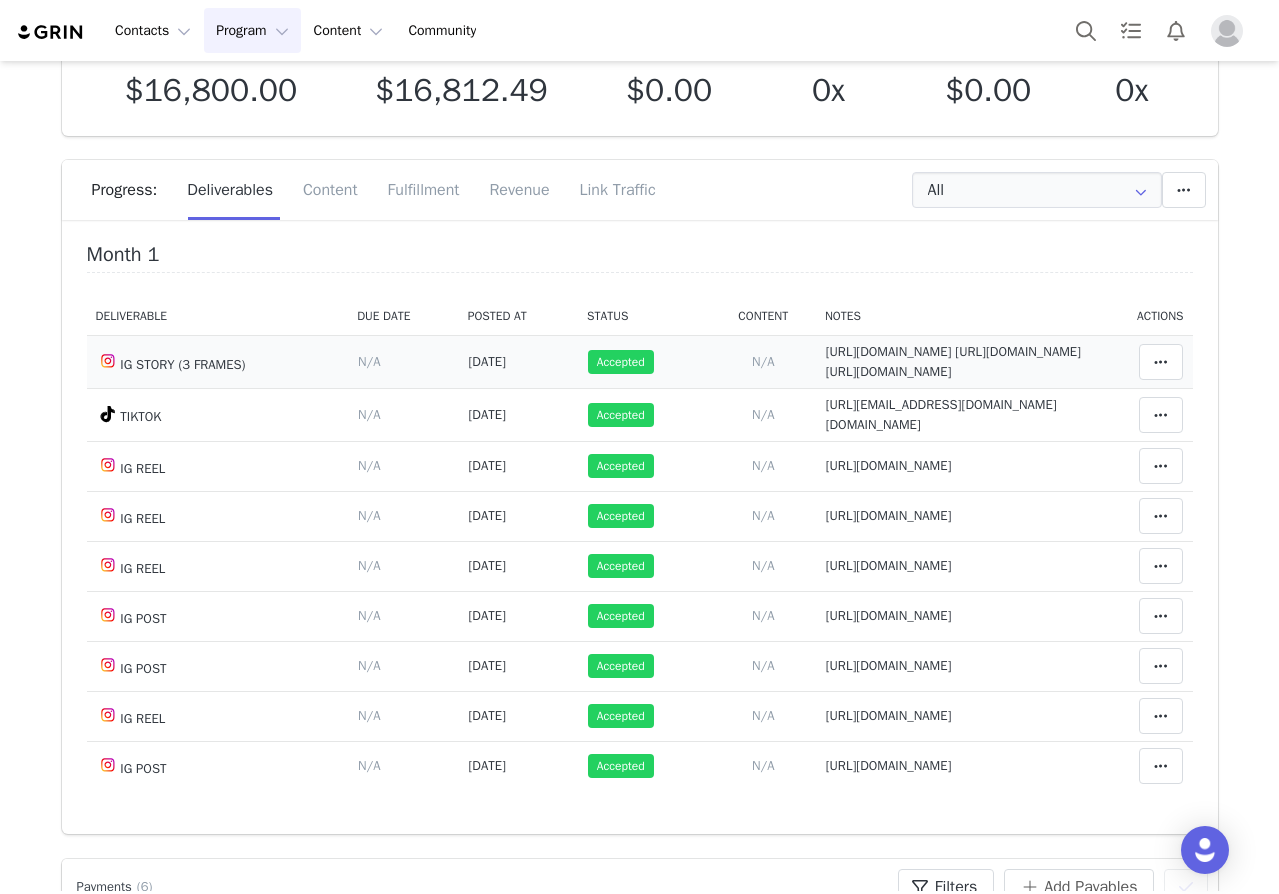 scroll, scrollTop: 100, scrollLeft: 0, axis: vertical 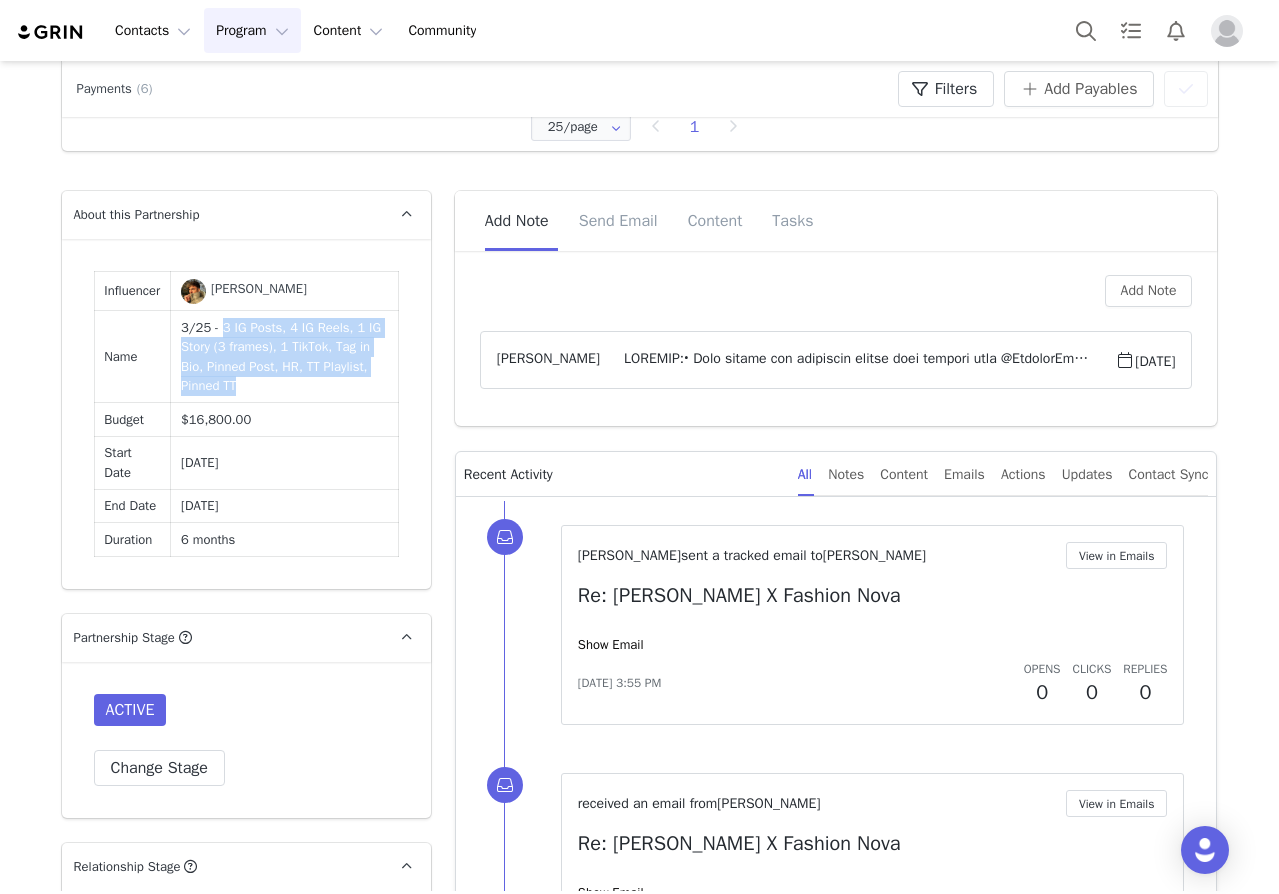 drag, startPoint x: 217, startPoint y: 322, endPoint x: 257, endPoint y: 383, distance: 72.94518 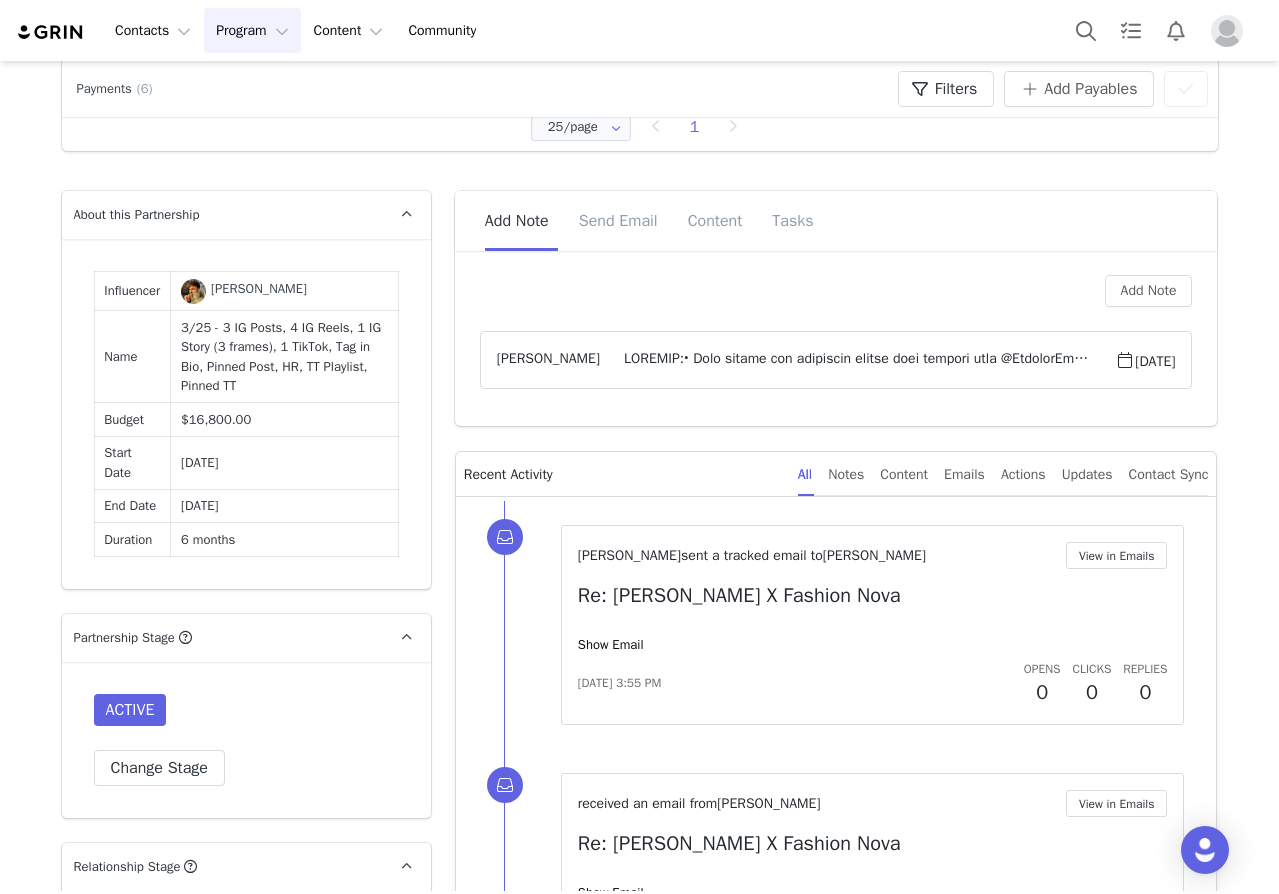 click on "Contacts Contacts Creators Prospects Applicants Program Program Activations Campaigns Partnerships Payments Affiliates Content Content Creator Content Media Library Social Listening Community Community" at bounding box center (639, 30) 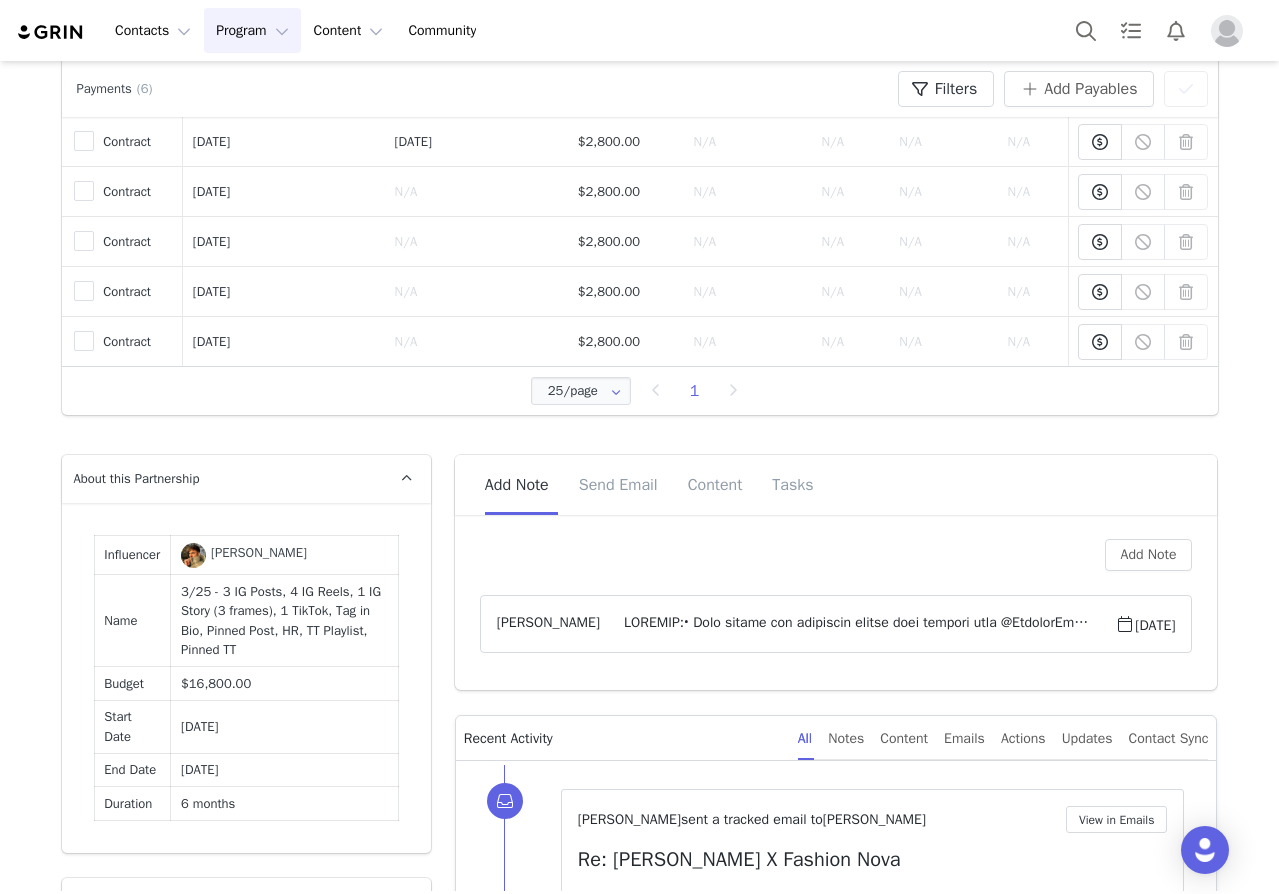 scroll, scrollTop: 700, scrollLeft: 0, axis: vertical 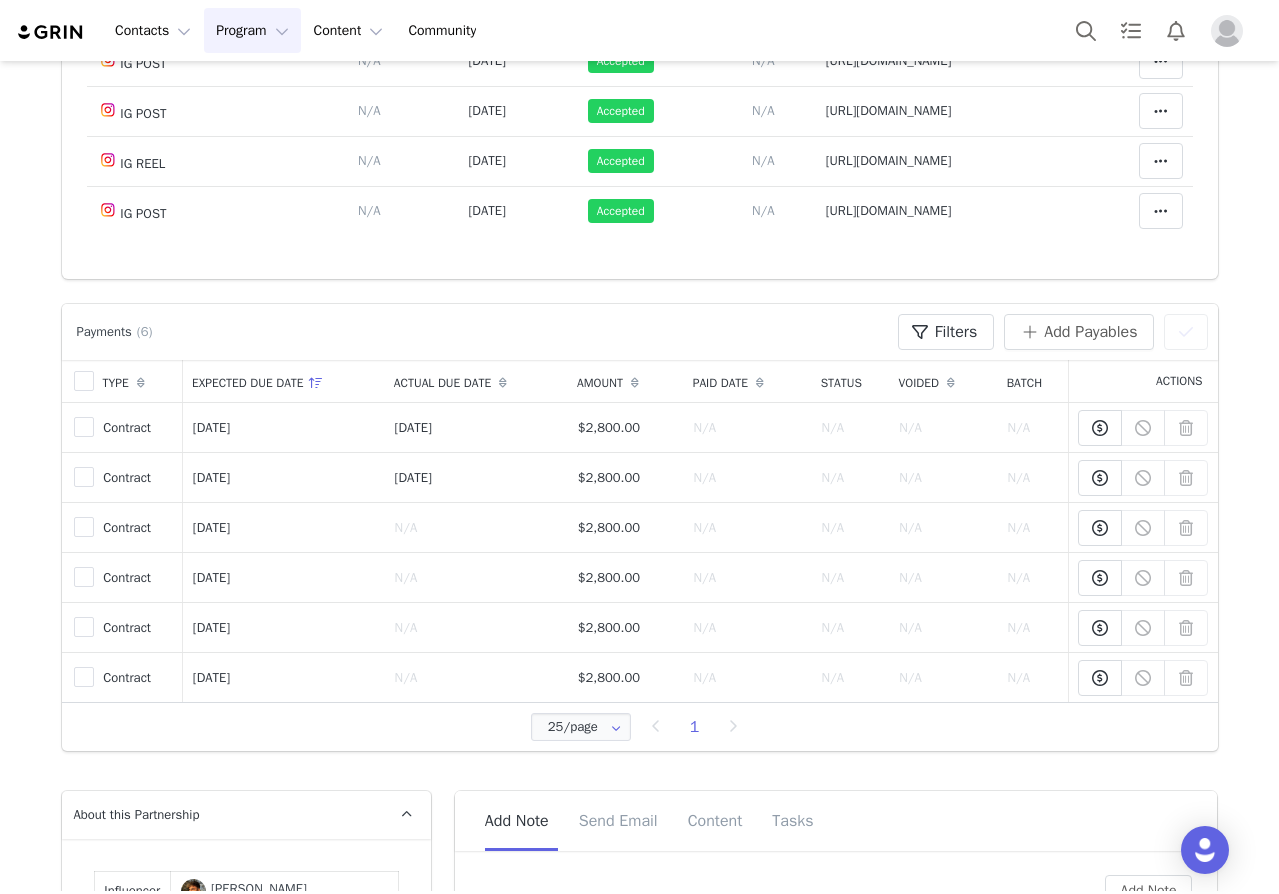 click on "Contacts Contacts Creators Prospects Applicants Program Program Activations Campaigns Partnerships Payments Affiliates Content Content Creator Content Media Library Social Listening Community Community" at bounding box center (639, 30) 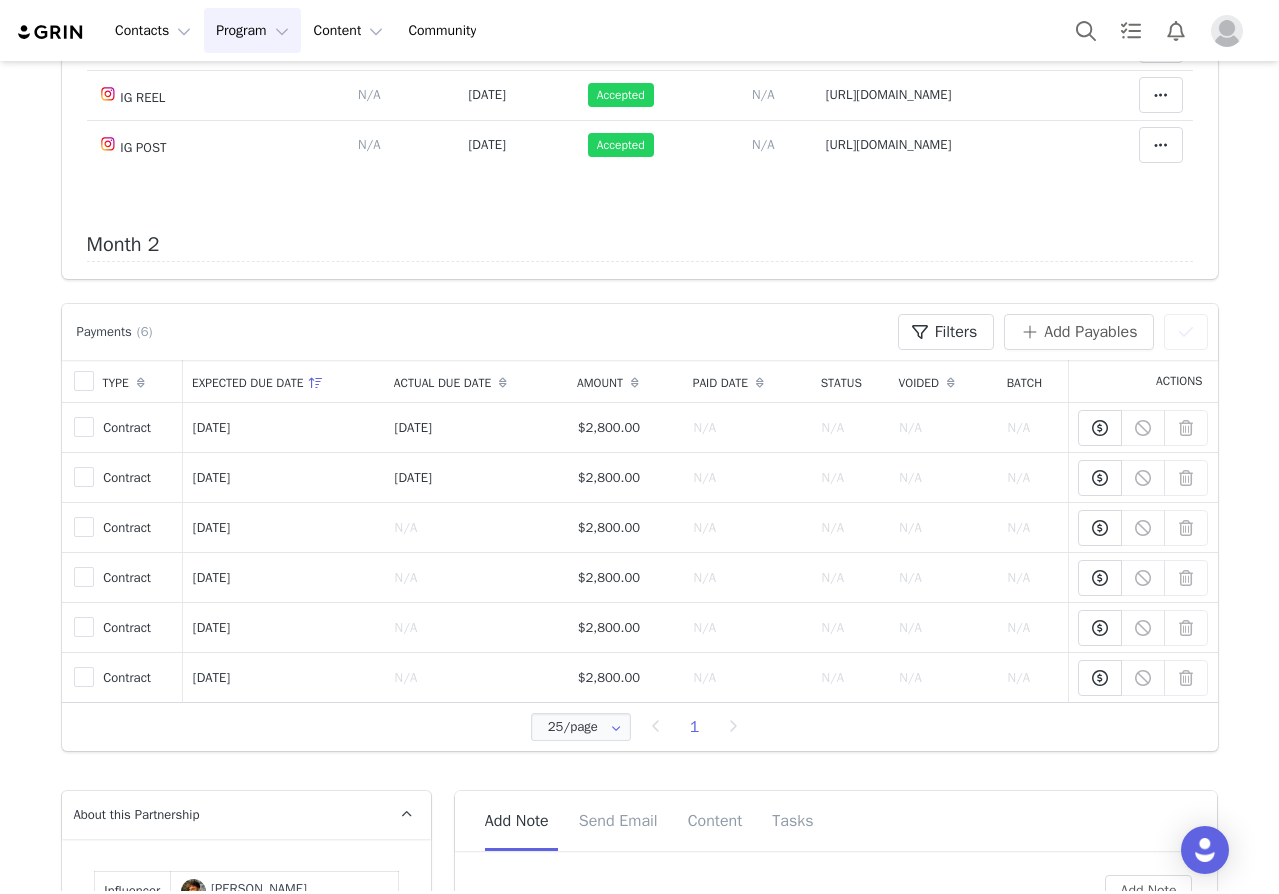 scroll, scrollTop: 100, scrollLeft: 0, axis: vertical 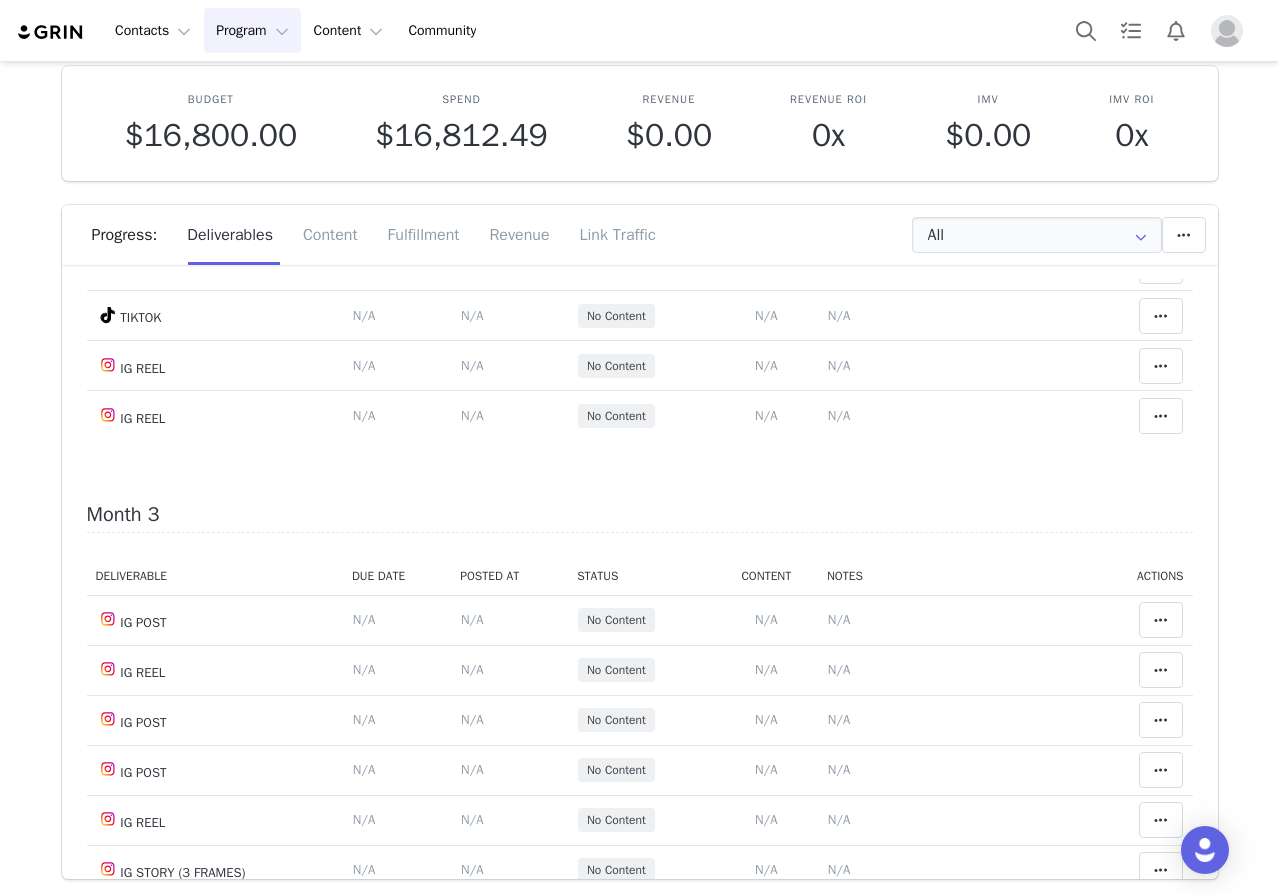 click on "Contacts Contacts Creators Prospects Applicants Program Program Activations Campaigns Partnerships Payments Affiliates Content Content Creator Content Media Library Social Listening Community Community" at bounding box center [639, 30] 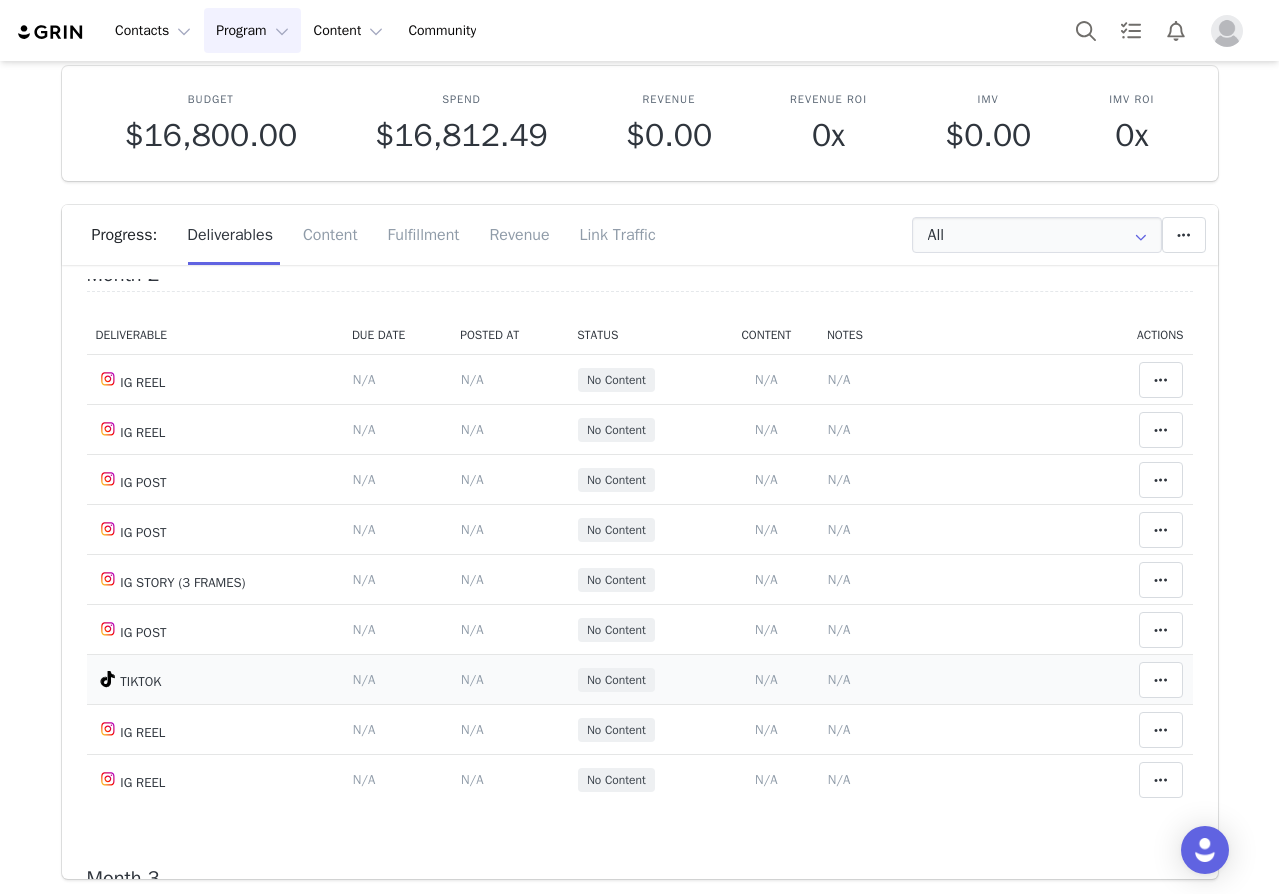 scroll, scrollTop: 600, scrollLeft: 0, axis: vertical 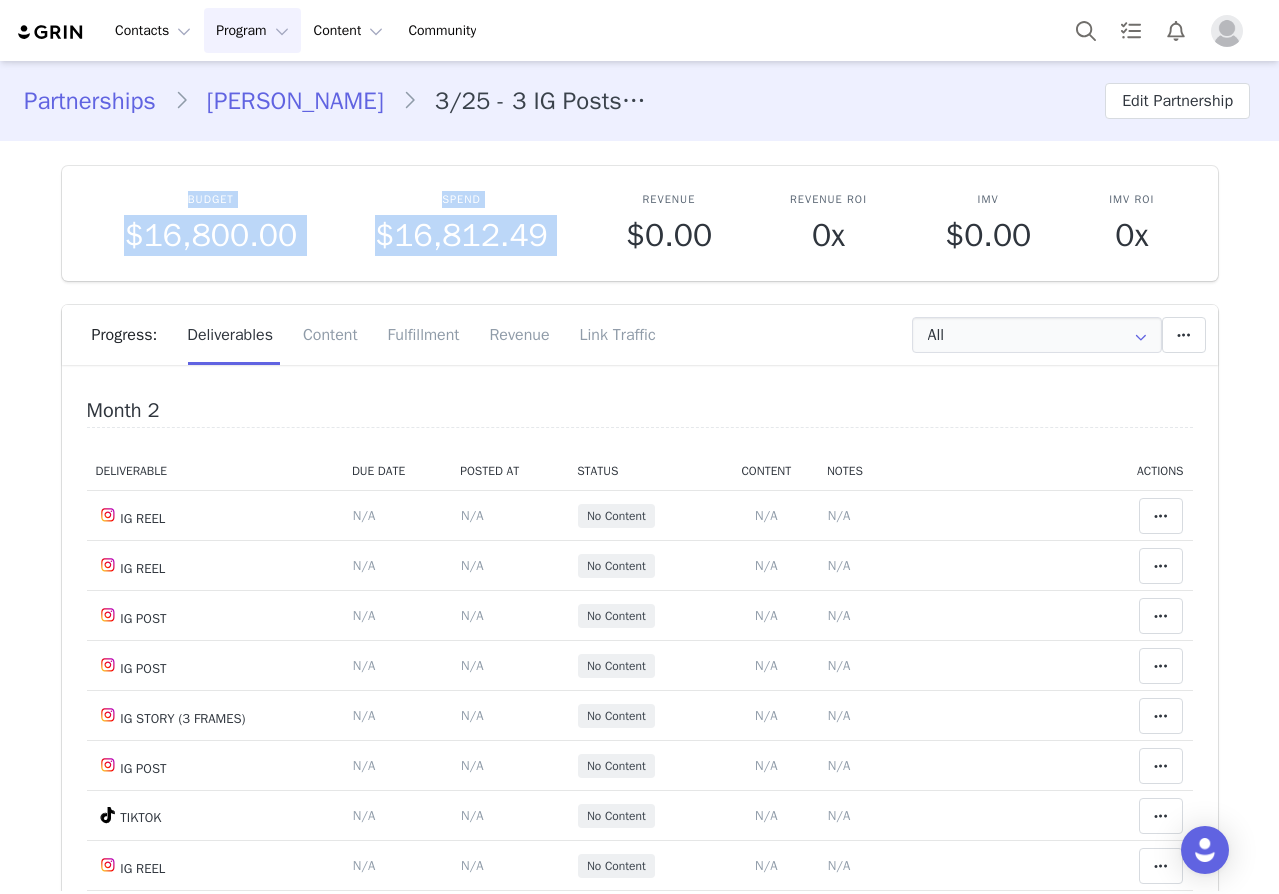 drag, startPoint x: 602, startPoint y: 121, endPoint x: 661, endPoint y: 141, distance: 62.297672 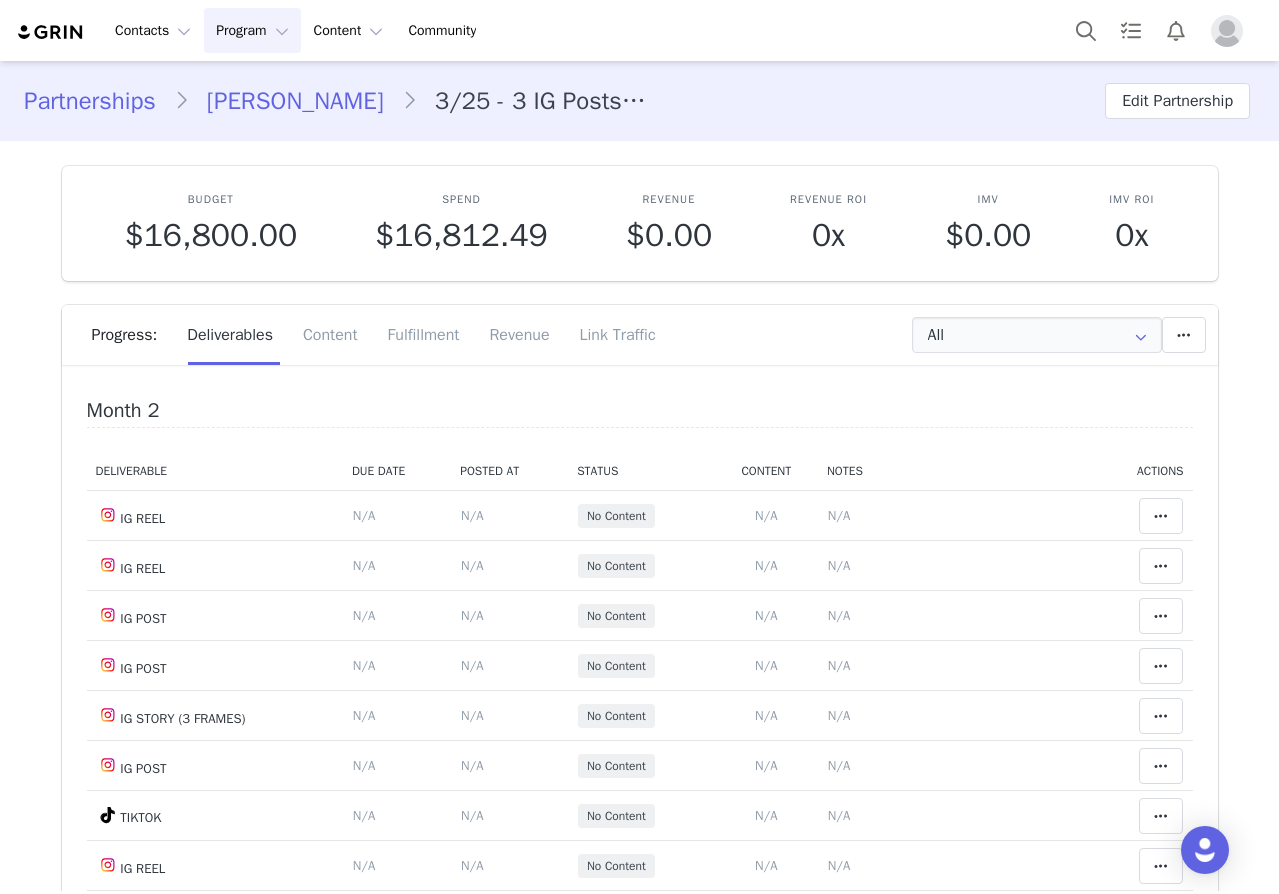 click on "Partnerships  Simon Feraud  3/25 - 3 IG Posts, 4 IG Reels, 1 IG Story (3 frames), 1 TikTok, Tag in Bio, Pinned Post, HR, TT Playlist, Pinned TT  Edit Partnership" at bounding box center [639, 101] 